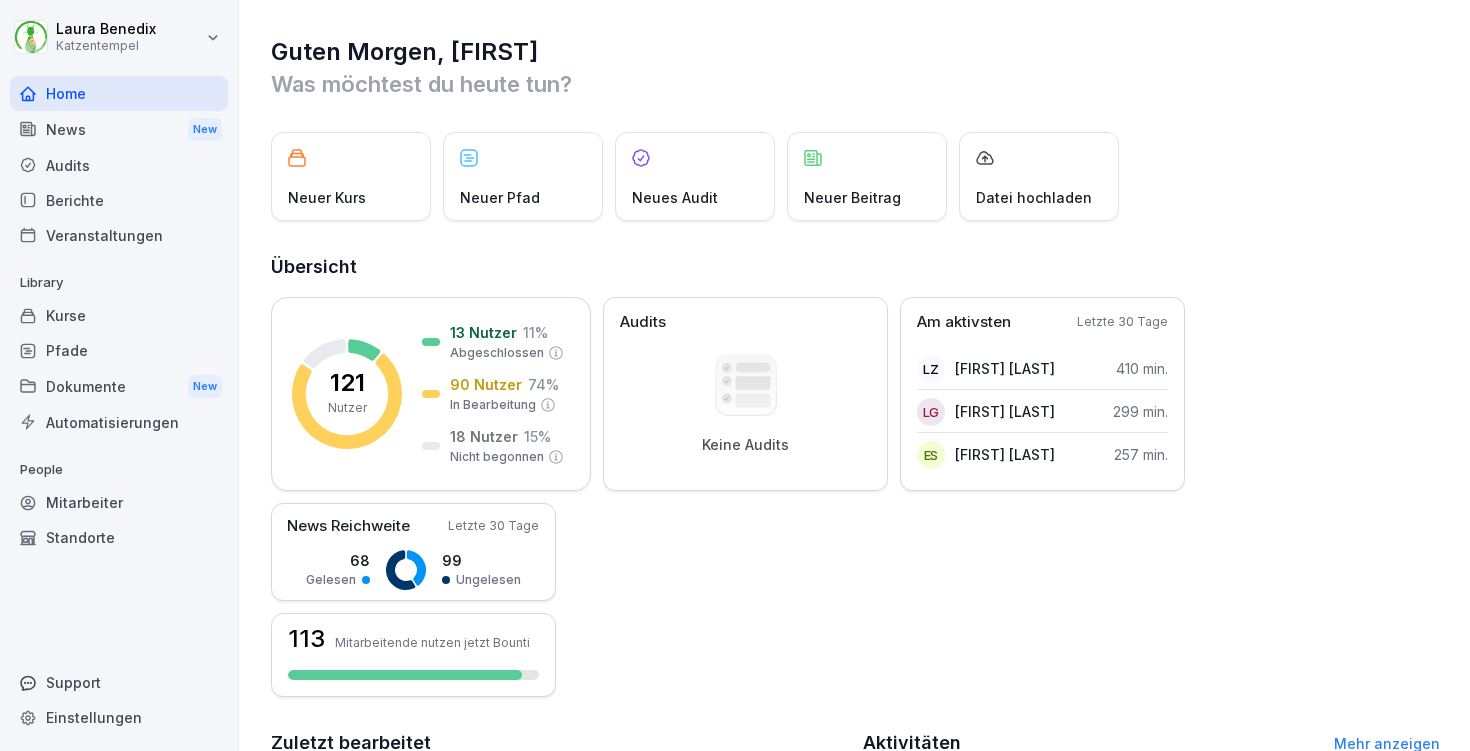 scroll, scrollTop: 0, scrollLeft: 0, axis: both 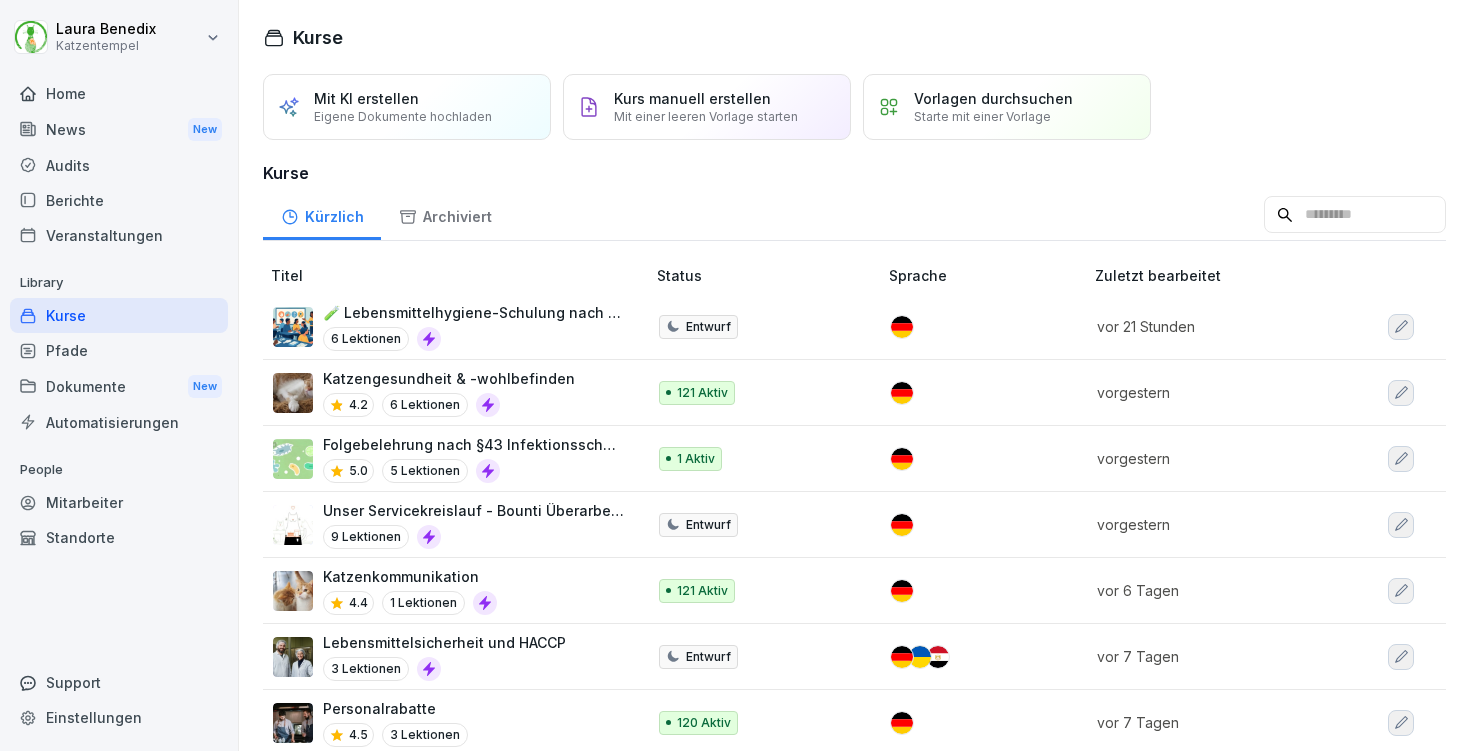 click at bounding box center [1355, 215] 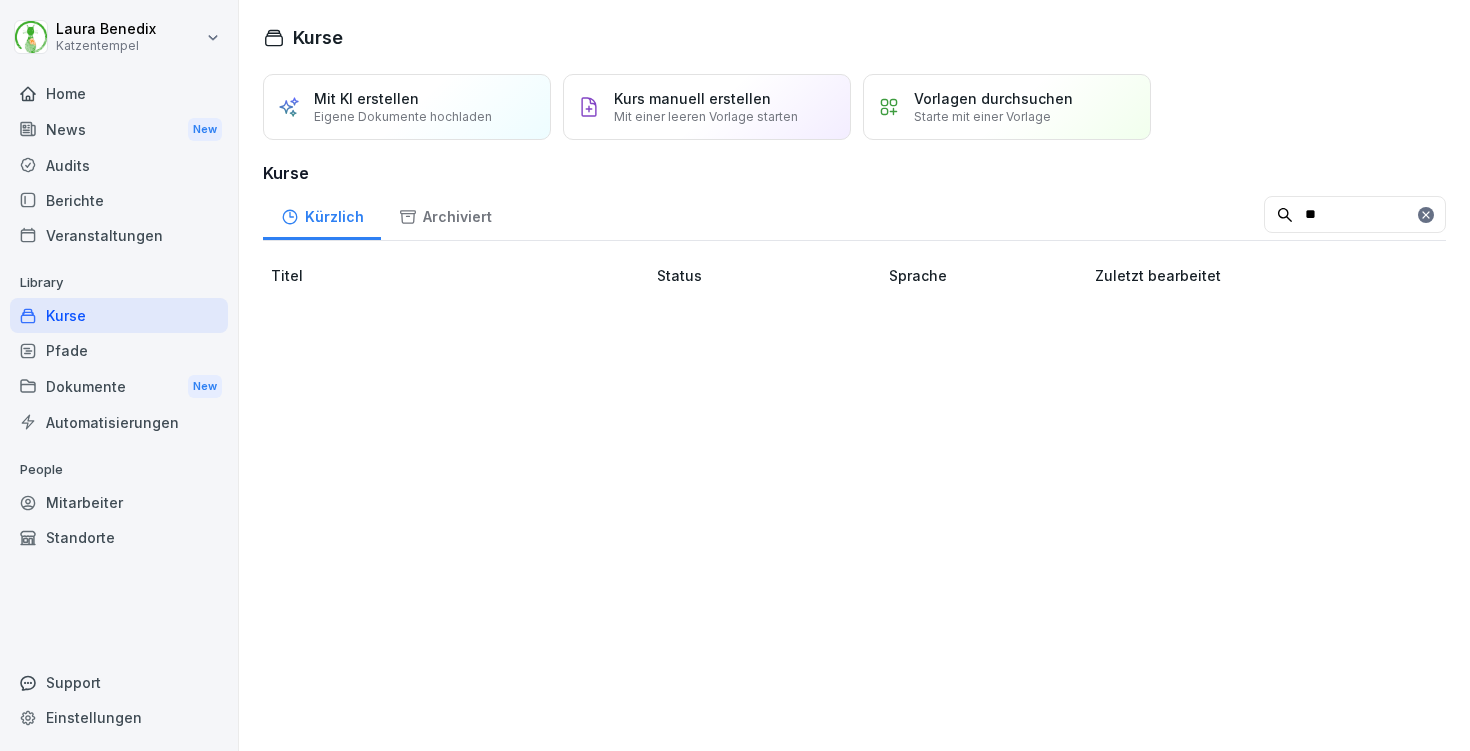 type on "*" 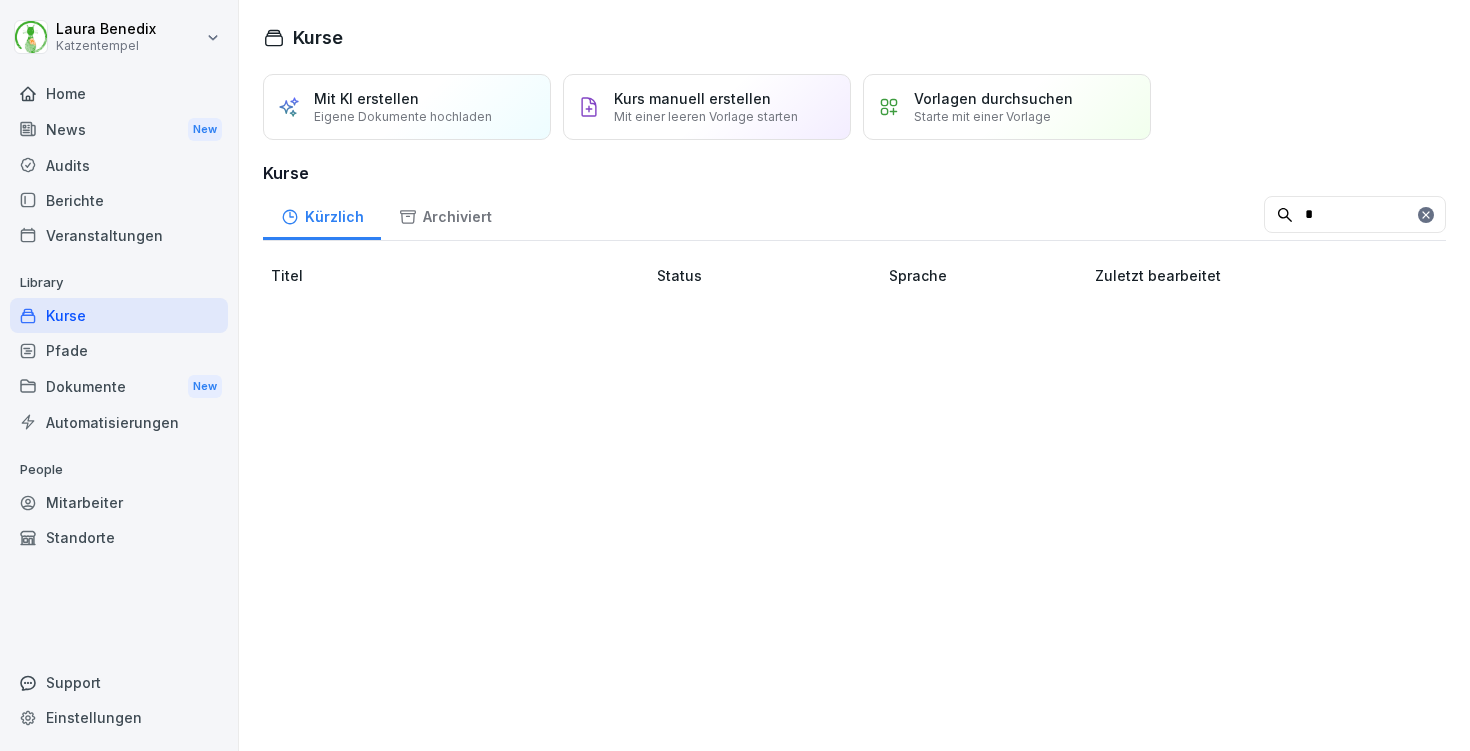 type 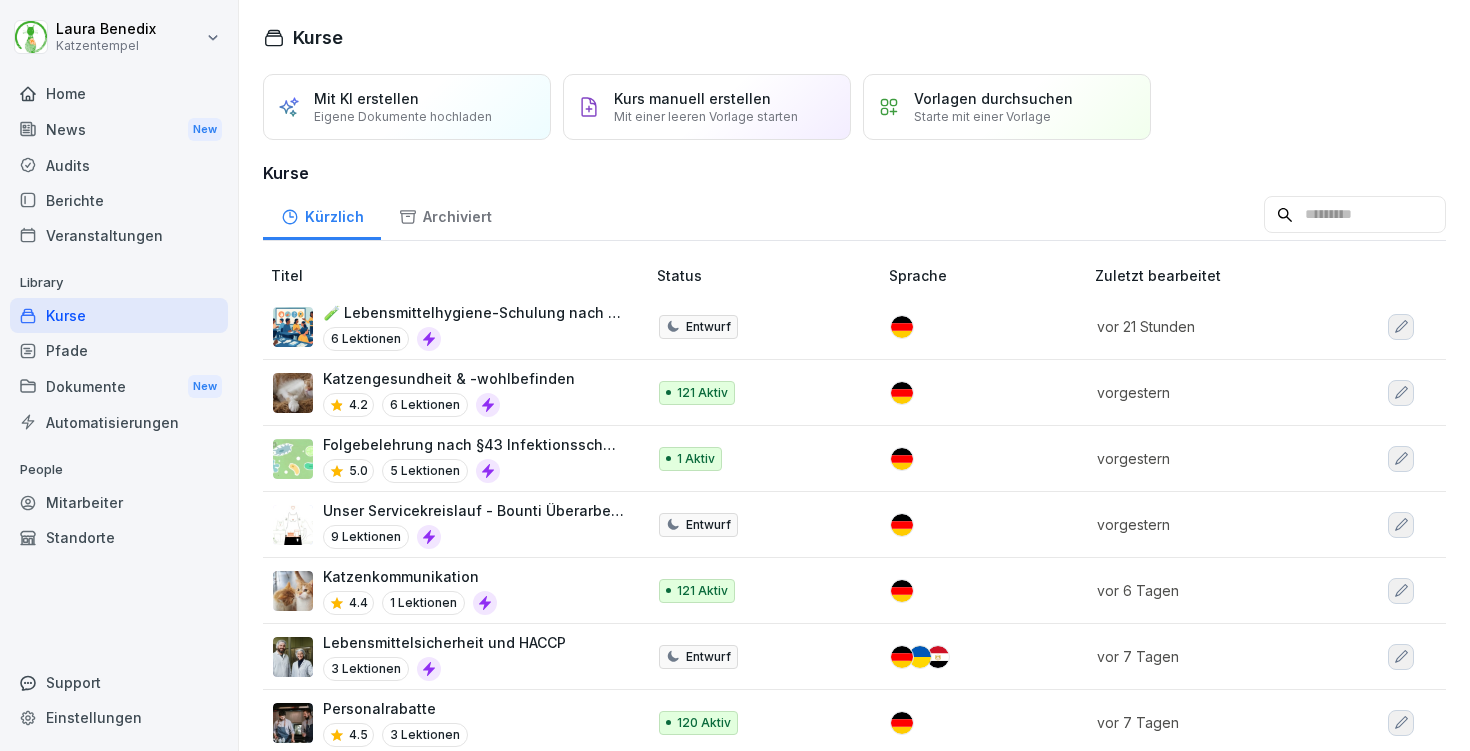 click on "Audits" at bounding box center (119, 165) 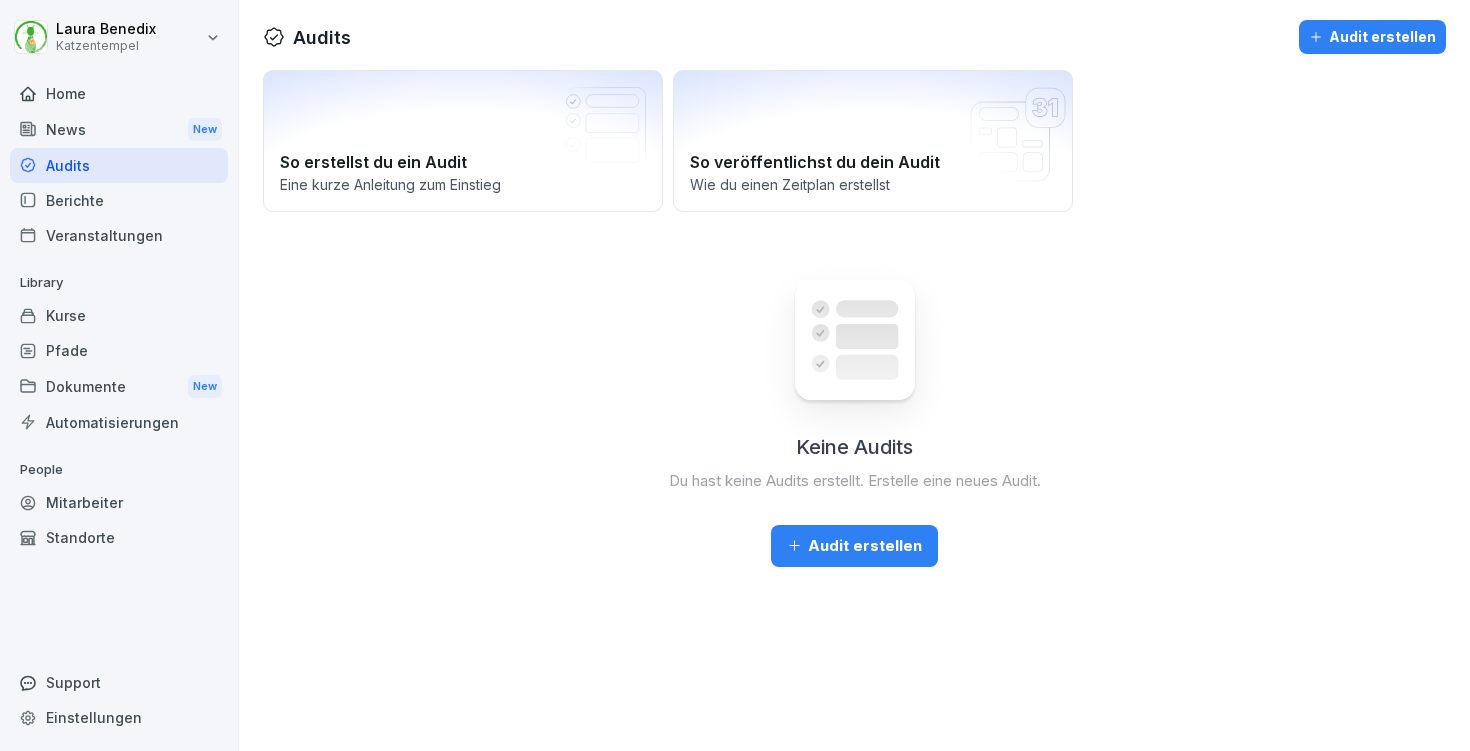 click on "Audit erstellen" at bounding box center (854, 546) 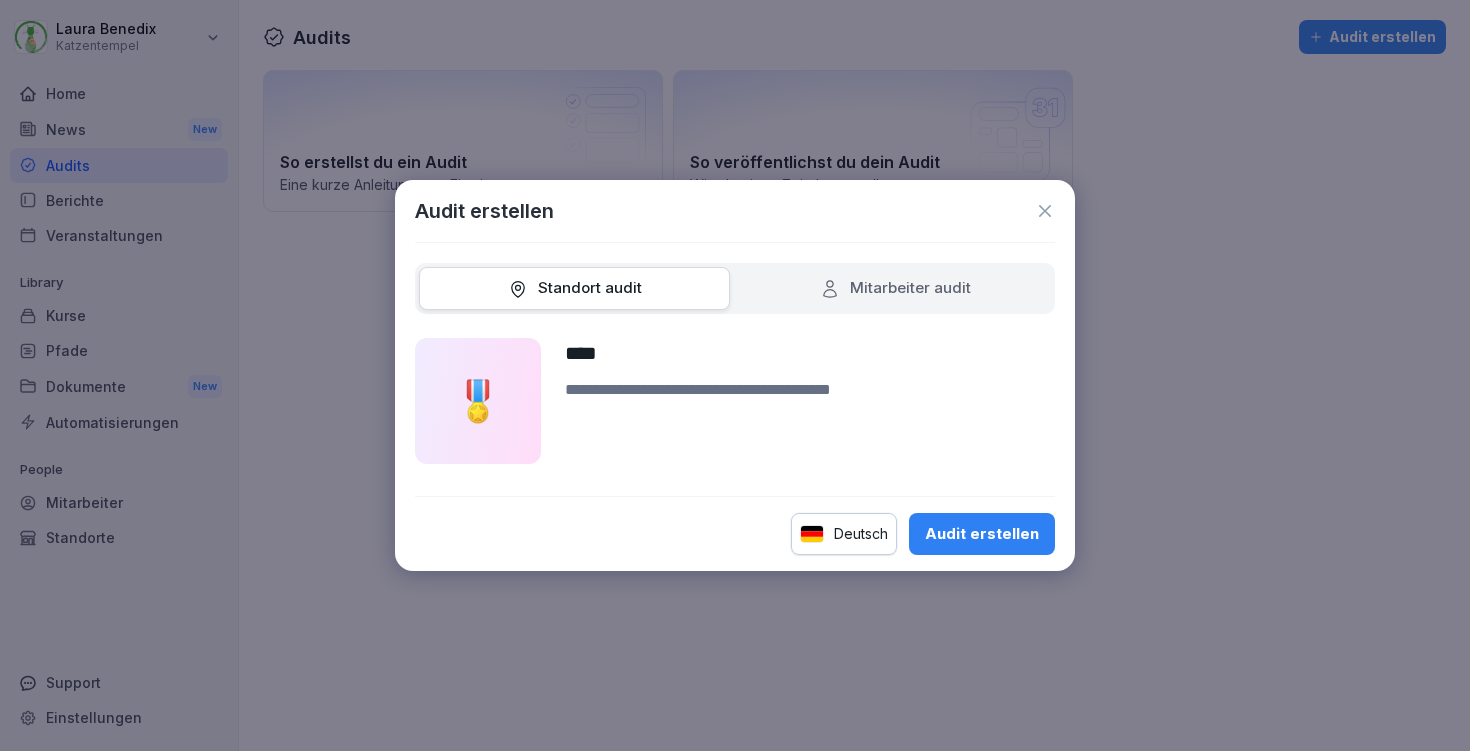 type on "****" 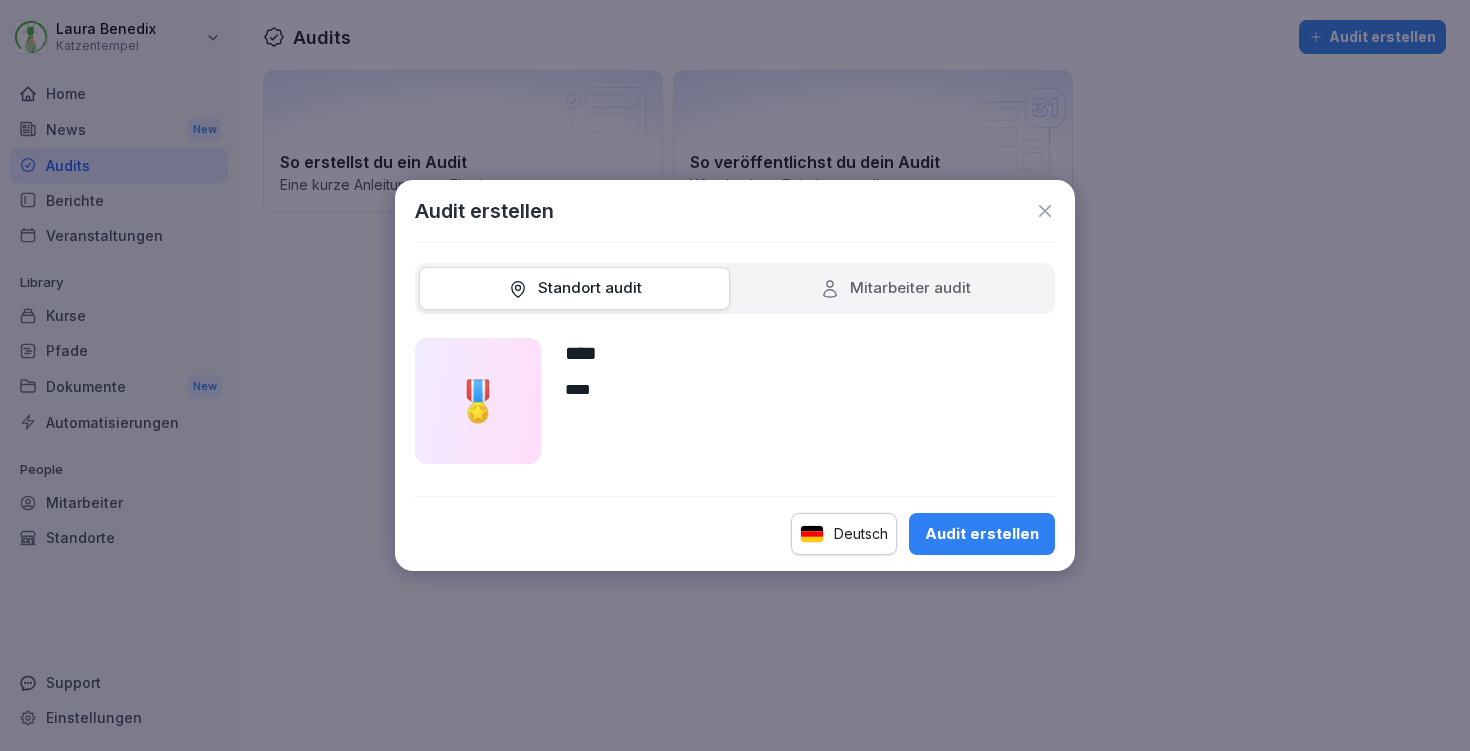 type on "****" 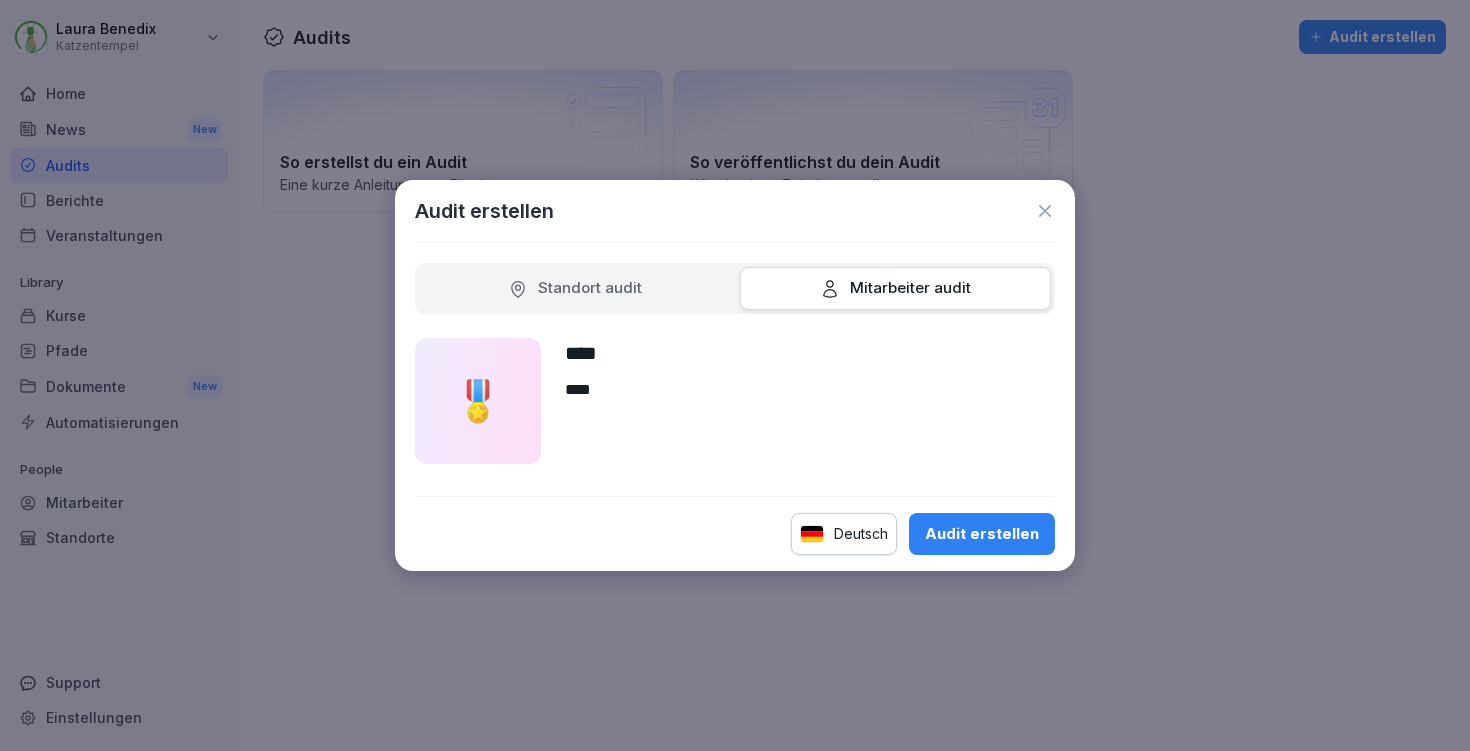 click on "Standort audit" at bounding box center (575, 288) 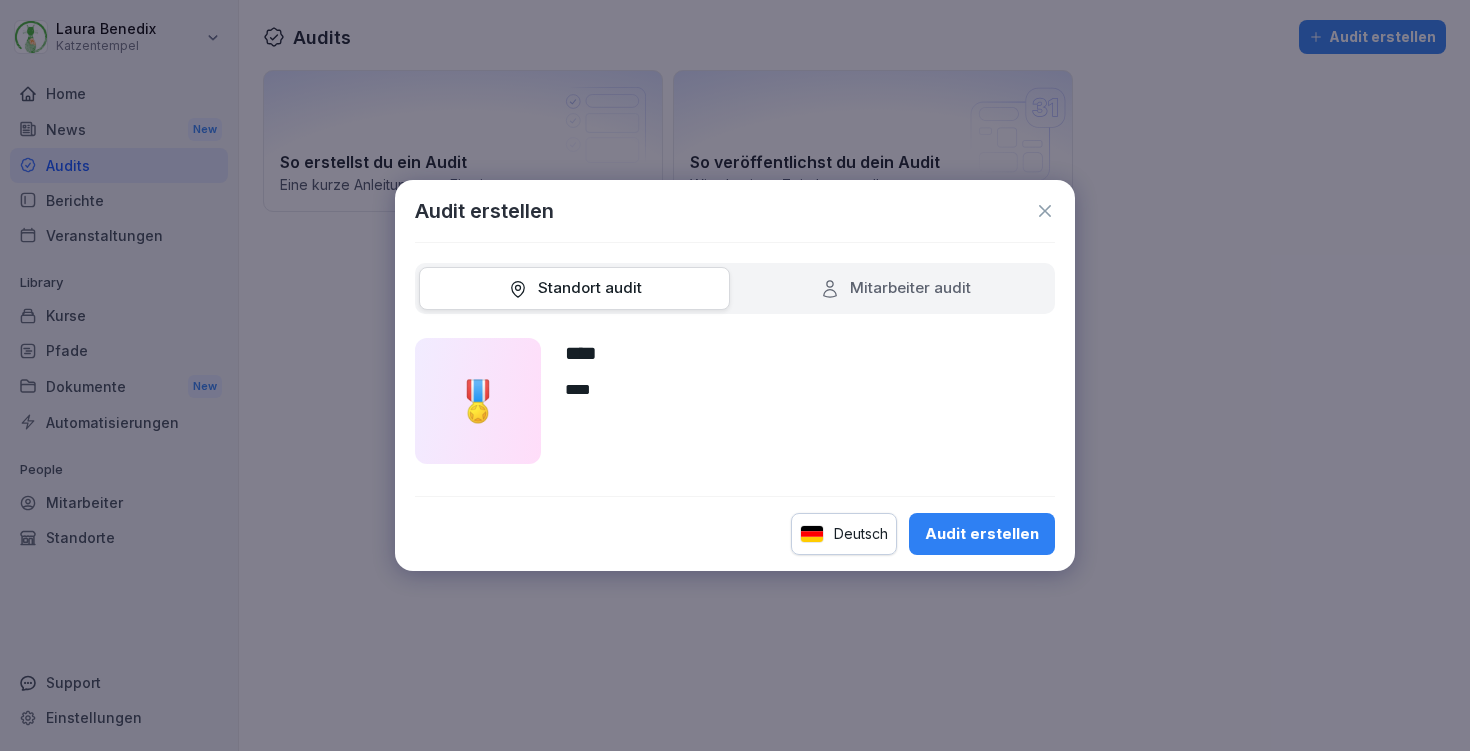 click on "Audit erstellen" at bounding box center (982, 534) 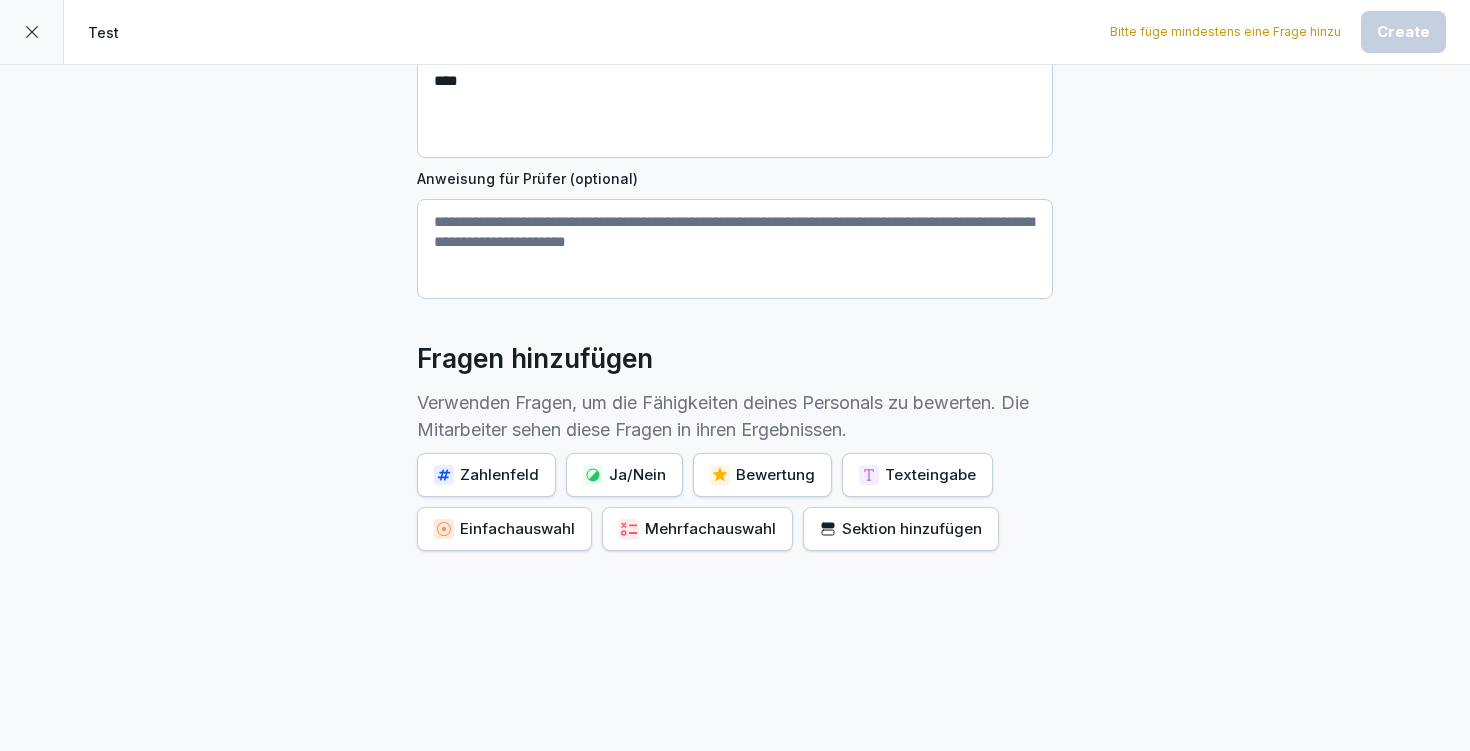 scroll, scrollTop: 285, scrollLeft: 0, axis: vertical 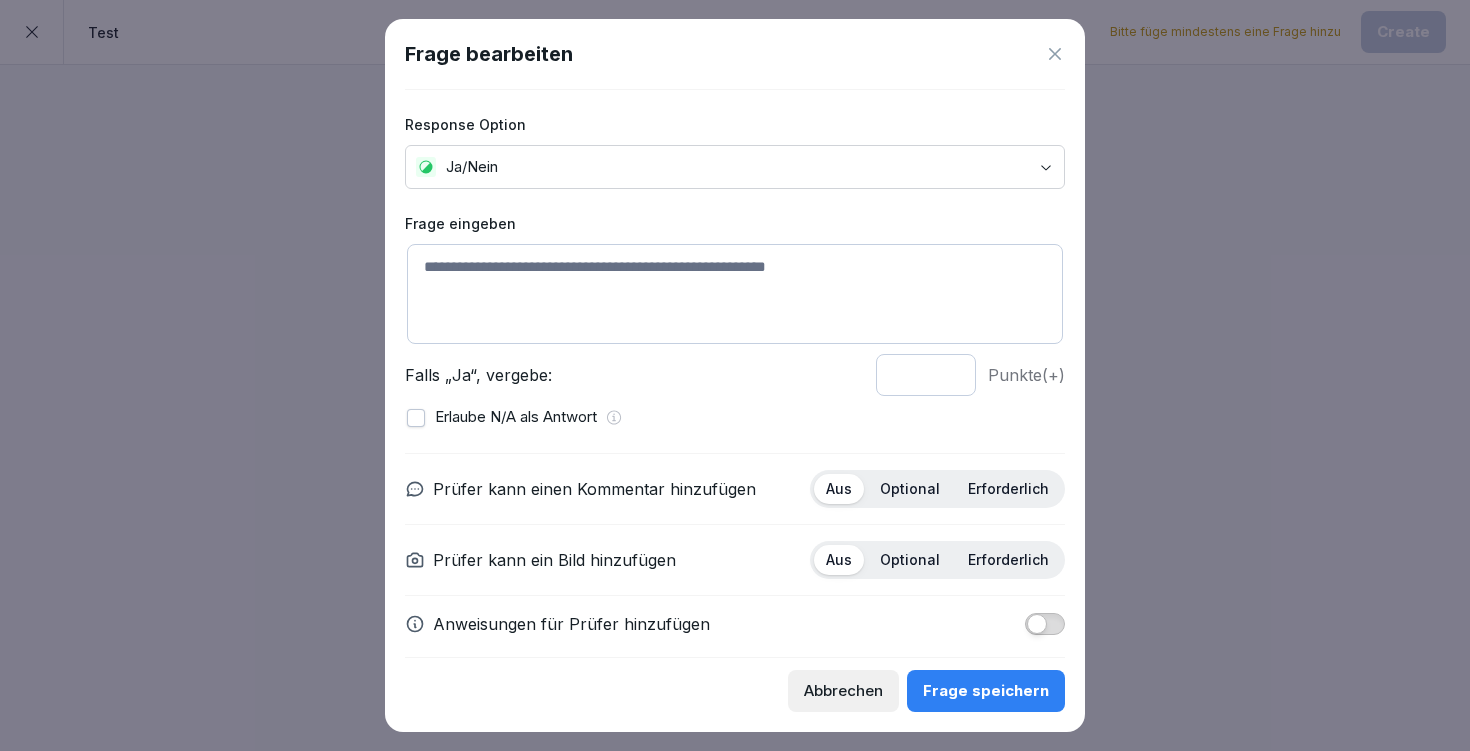 click at bounding box center [735, 294] 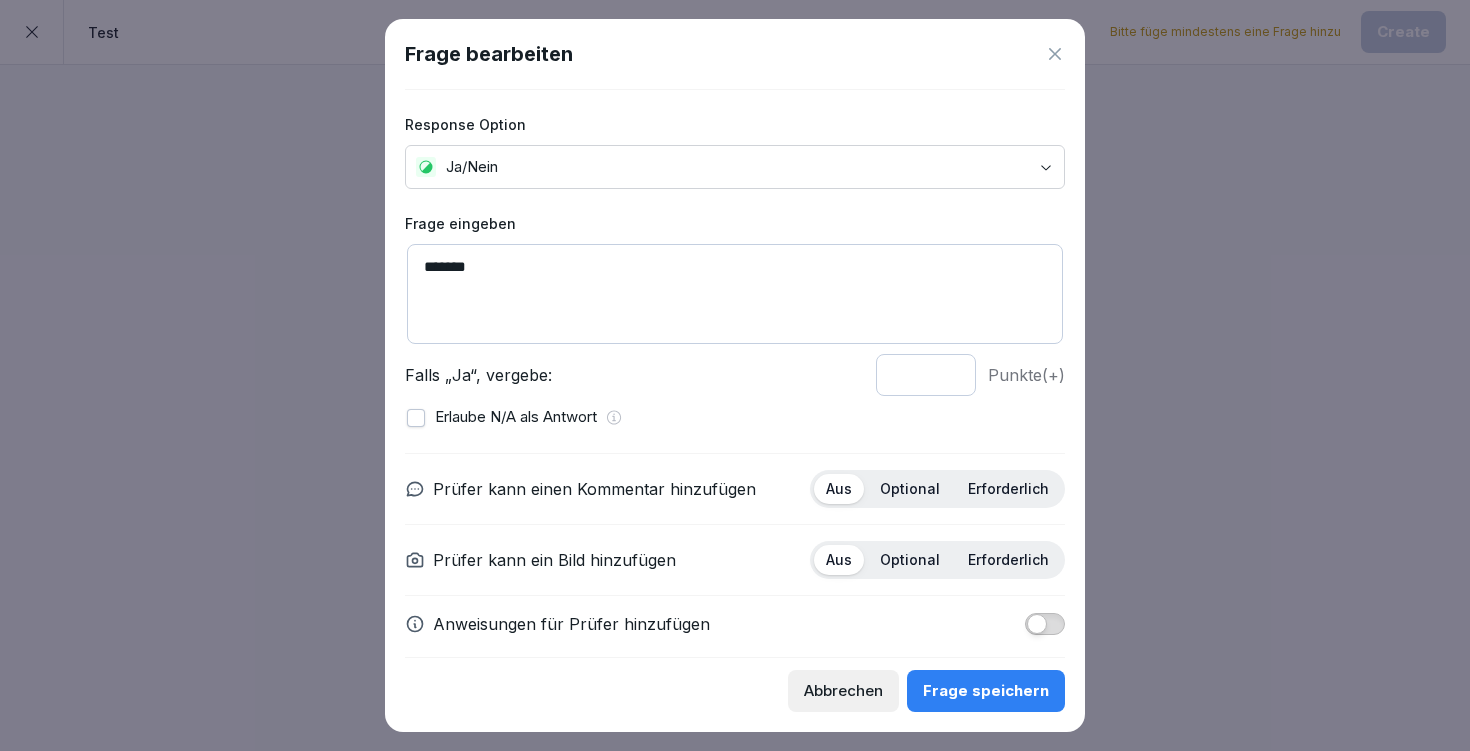 type on "*******" 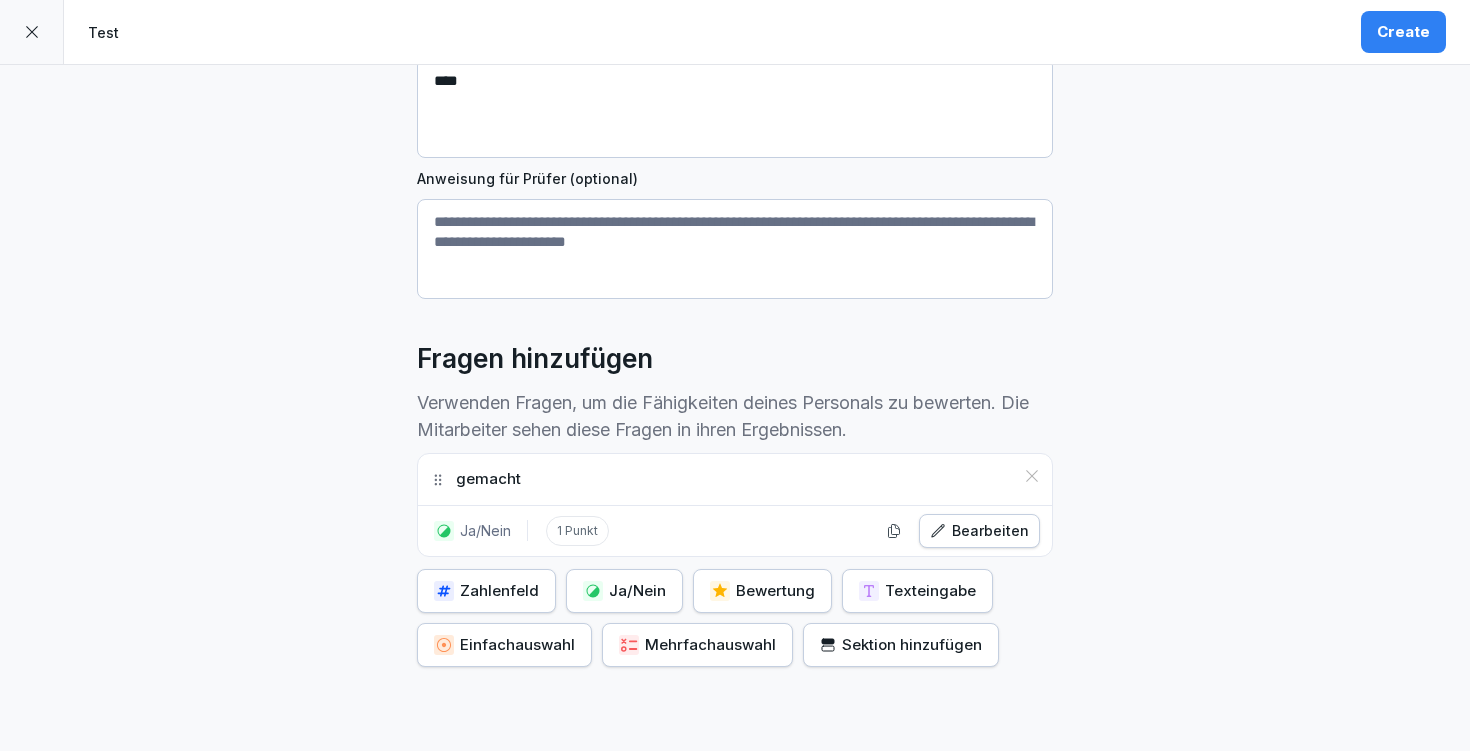 click on "Create" at bounding box center (1403, 32) 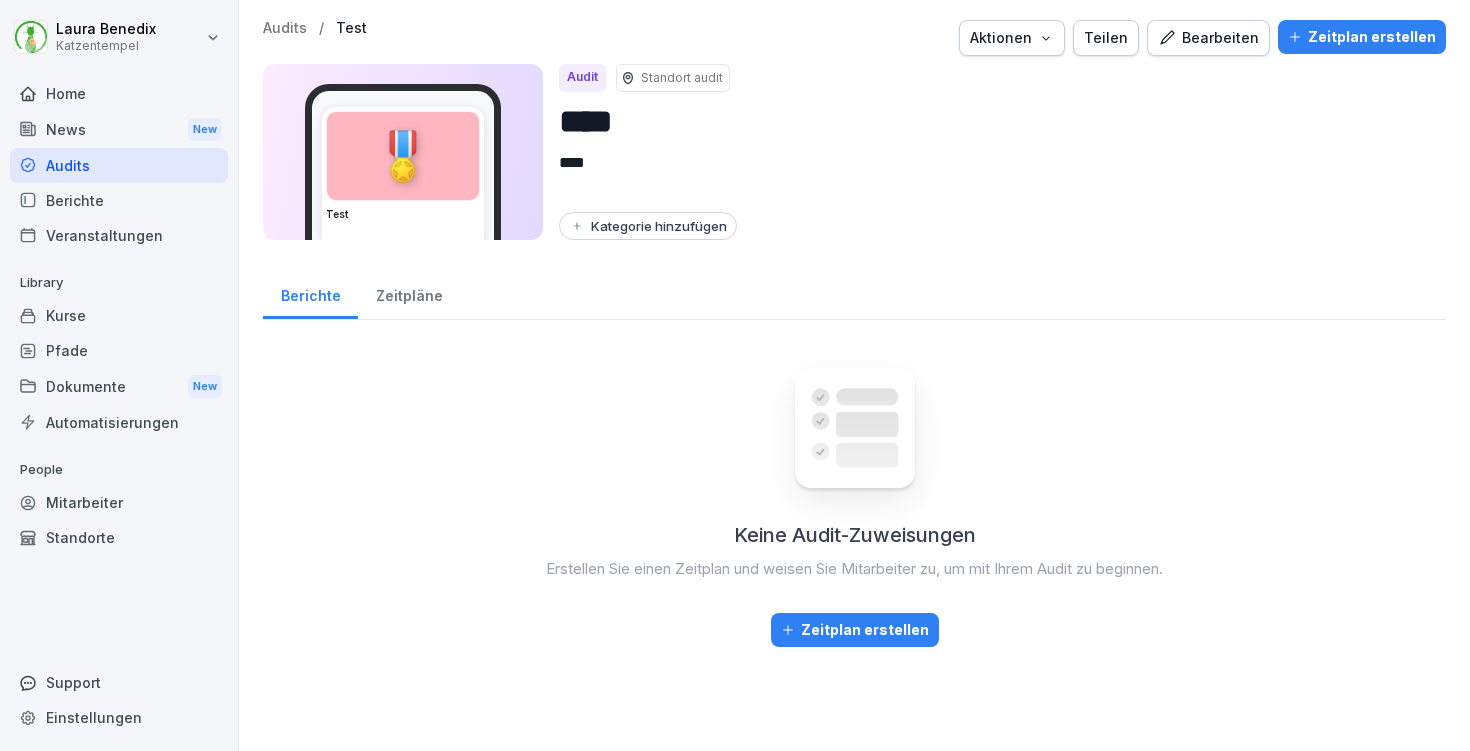 click on "Zeitpläne" at bounding box center (409, 293) 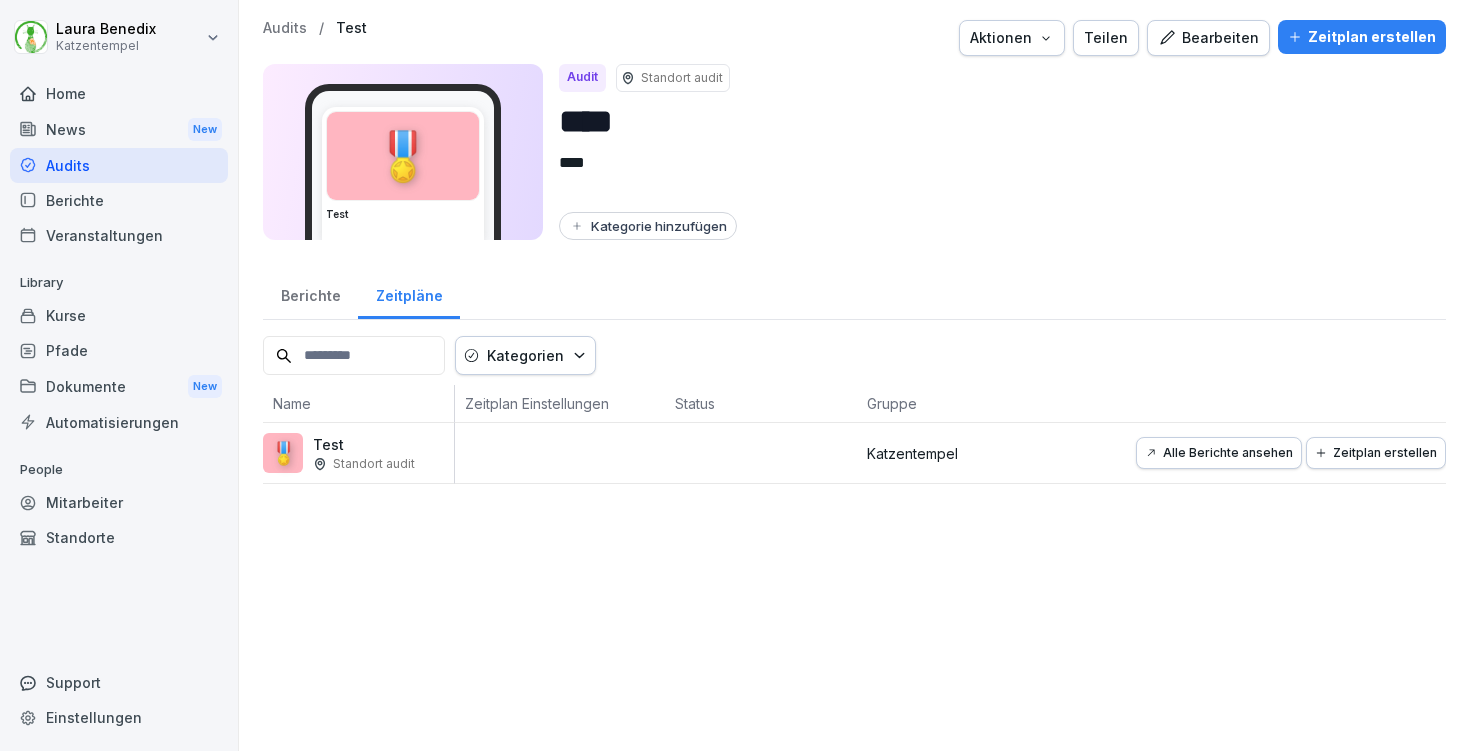 click on "Zeitplan erstellen" at bounding box center [1376, 453] 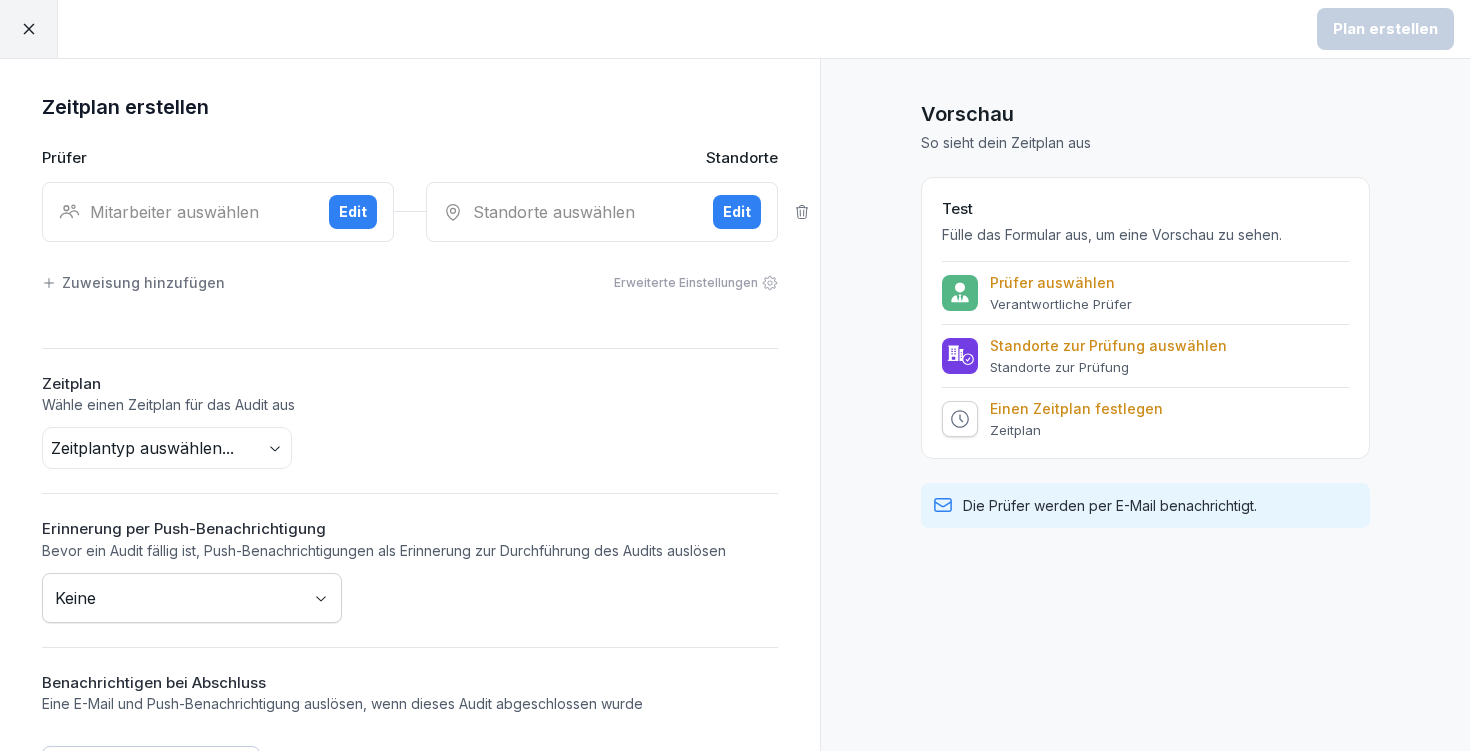 click on "Mitarbeiter auswählen Edit" at bounding box center [218, 212] 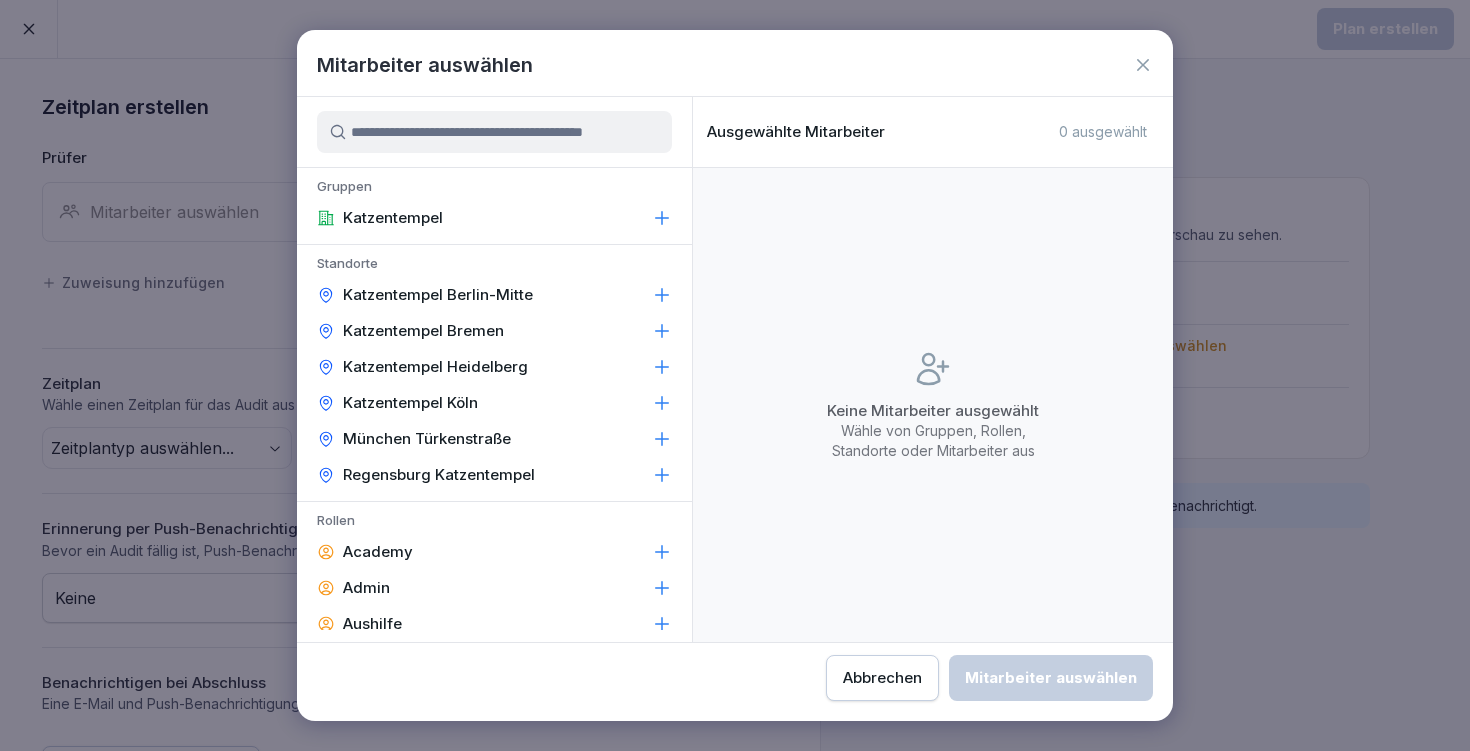 click 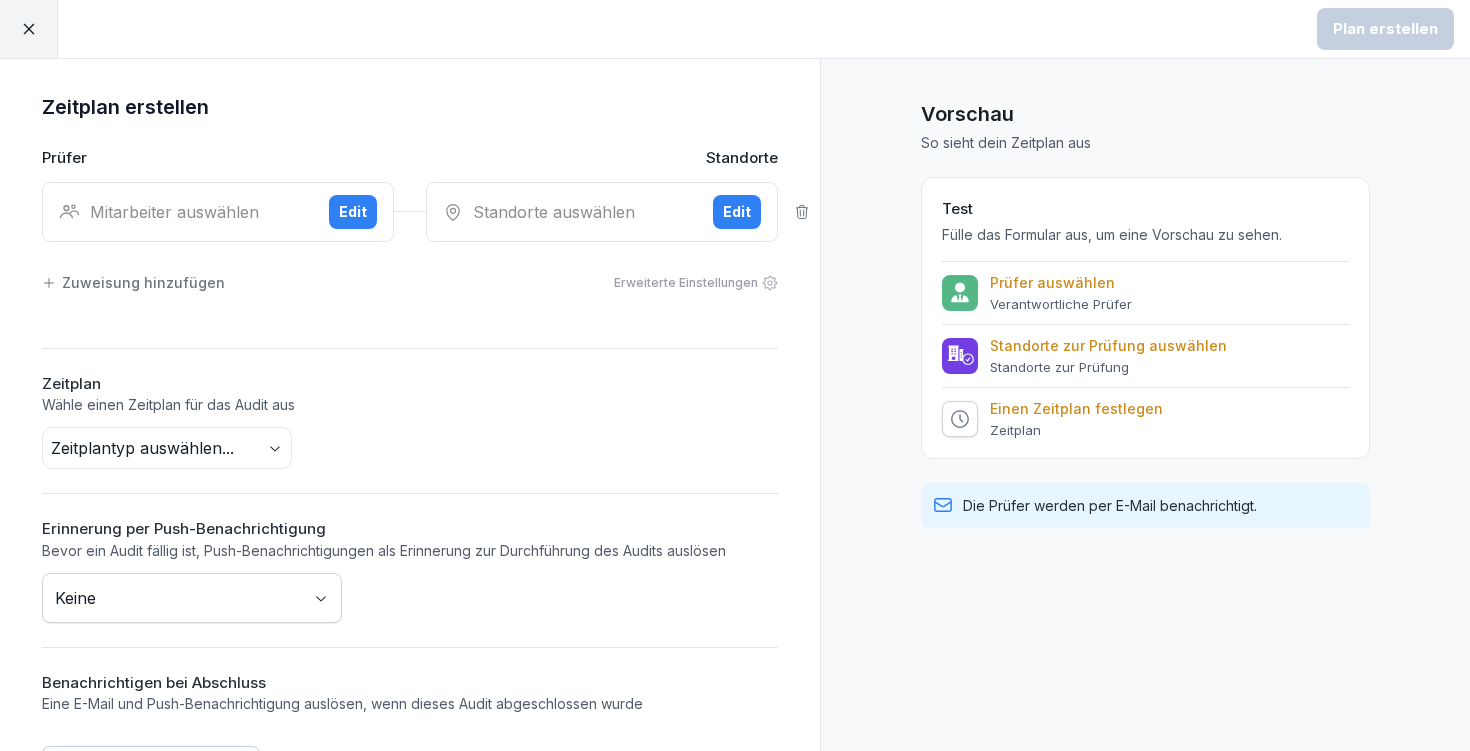 click on "Standorte auswählen" at bounding box center [570, 212] 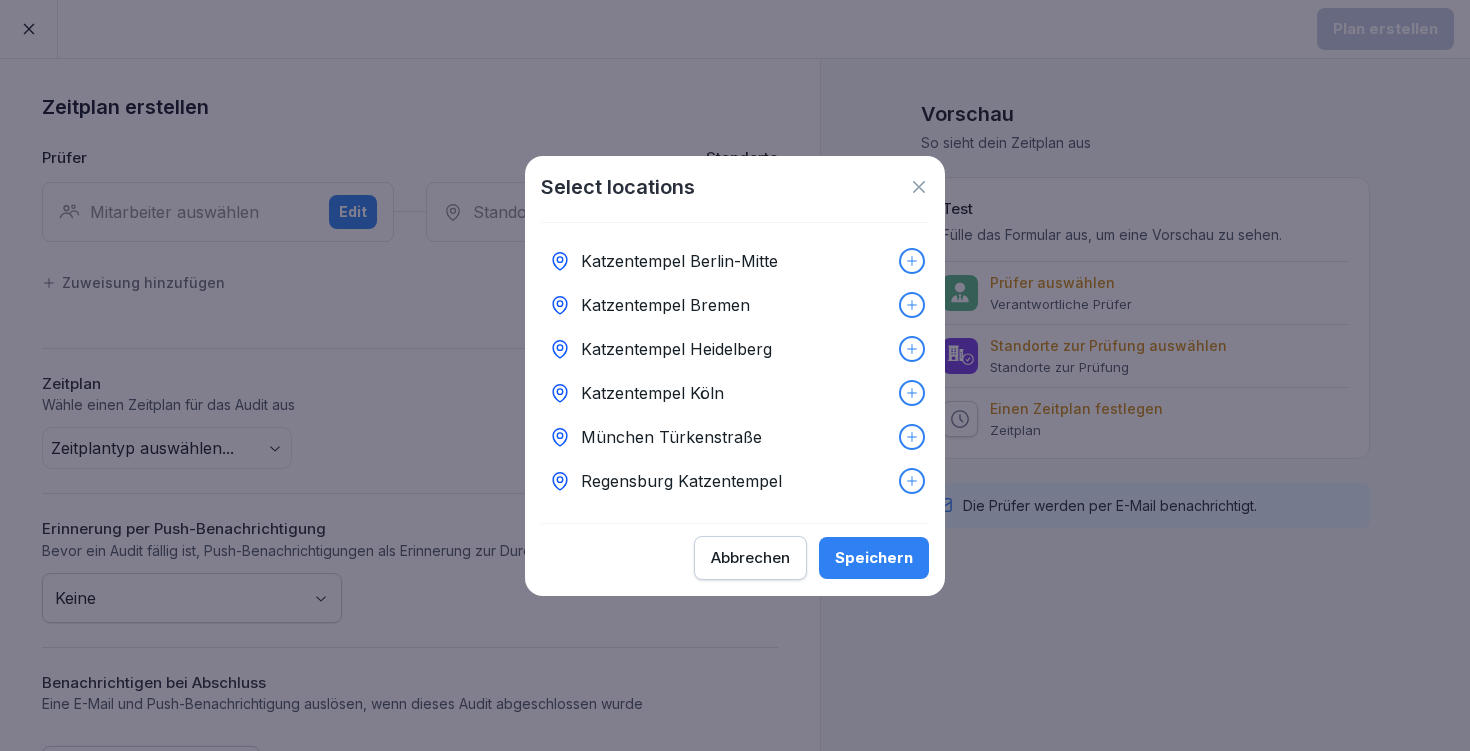 click 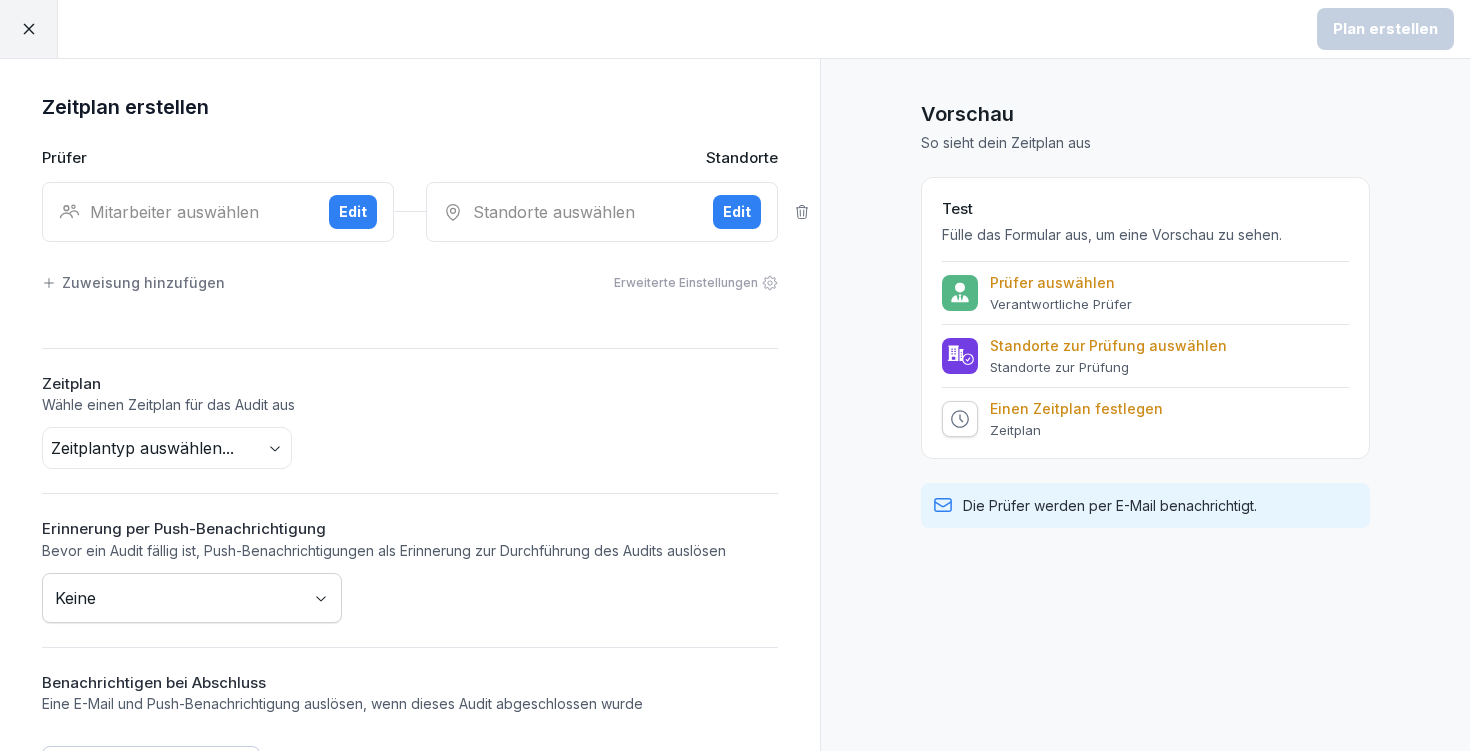 click on "Plan erstellen Zeitplan erstellen Prüfer Standorte Mitarbeiter auswählen Edit Standorte auswählen Edit Zuweisung hinzufügen Erweiterte Einstellungen Zeitplan Wähle einen Zeitplan für das Audit aus Zeitplantyp auswählen... Erinnerung per Push-Benachrichtigung Bevor ein Audit fällig ist, Push-Benachrichtigungen als Erinnerung zur Durchführung des Audits auslösen Keine Benachrichtigen bei Abschluss Eine E-Mail und Push-Benachrichtigung auslösen, wenn dieses Audit abgeschlossen wurde Mitarbeiter auswählen Vorschau So sieht dein Zeitplan aus Test Fülle das Formular aus, um eine Vorschau zu sehen. Prüfer auswählen Verantwortliche Prüfer Standorte zur Prüfung auswählen Standorte zur Prüfung Einen Zeitplan festlegen Zeitplan Die Prüfer werden per E-Mail benachrichtigt." at bounding box center (735, 375) 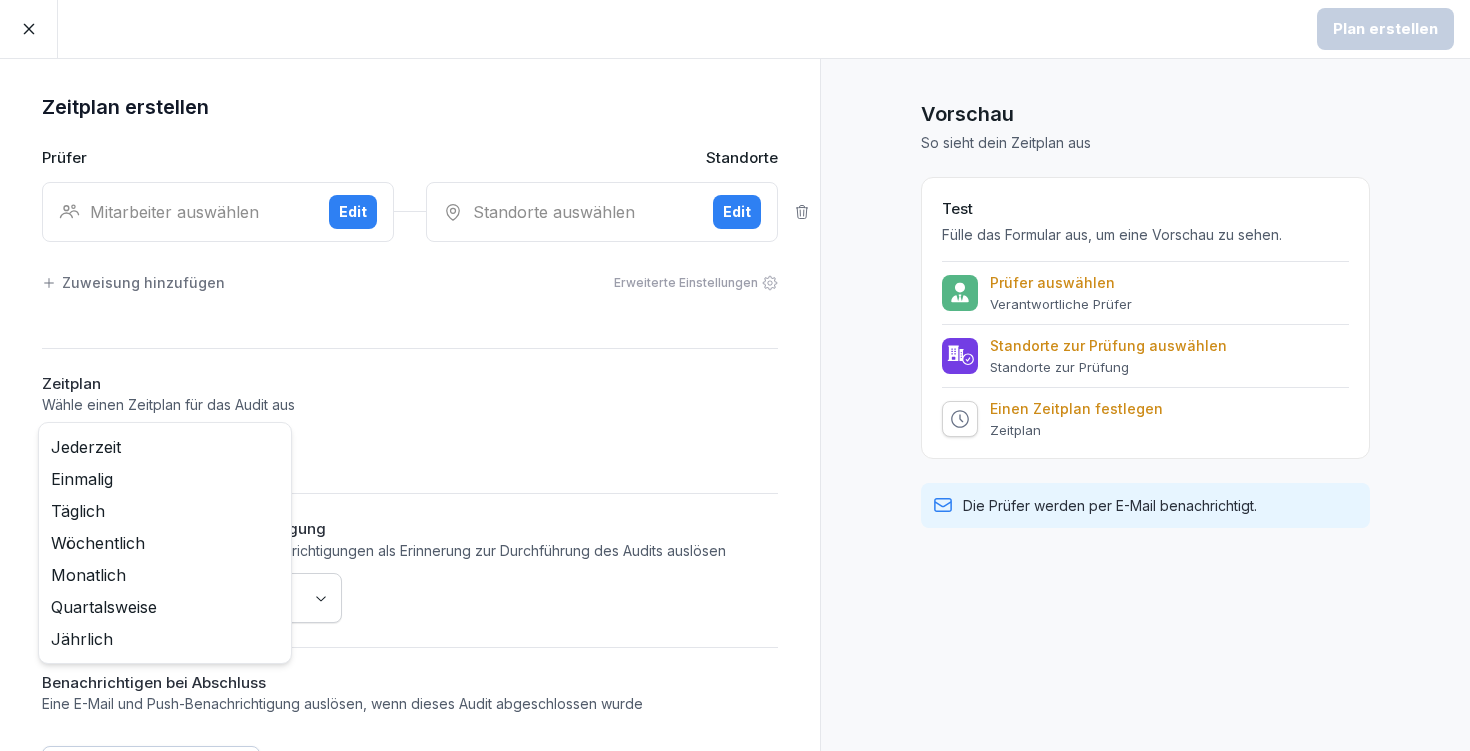 click on "Plan erstellen Zeitplan erstellen Prüfer Standorte Mitarbeiter auswählen Edit Standorte auswählen Edit Zuweisung hinzufügen Erweiterte Einstellungen Zeitplan Wähle einen Zeitplan für das Audit aus Zeitplantyp auswählen... Erinnerung per Push-Benachrichtigung Bevor ein Audit fällig ist, Push-Benachrichtigungen als Erinnerung zur Durchführung des Audits auslösen Keine Benachrichtigen bei Abschluss Eine E-Mail und Push-Benachrichtigung auslösen, wenn dieses Audit abgeschlossen wurde Mitarbeiter auswählen Vorschau So sieht dein Zeitplan aus Test Fülle das Formular aus, um eine Vorschau zu sehen. Prüfer auswählen Verantwortliche Prüfer Standorte zur Prüfung auswählen Standorte zur Prüfung Einen Zeitplan festlegen Zeitplan Die Prüfer werden per E-Mail benachrichtigt. Jederzeit Einmalig Täglich Wöchentlich Monatlich Quartalsweise Jährlich" at bounding box center [735, 375] 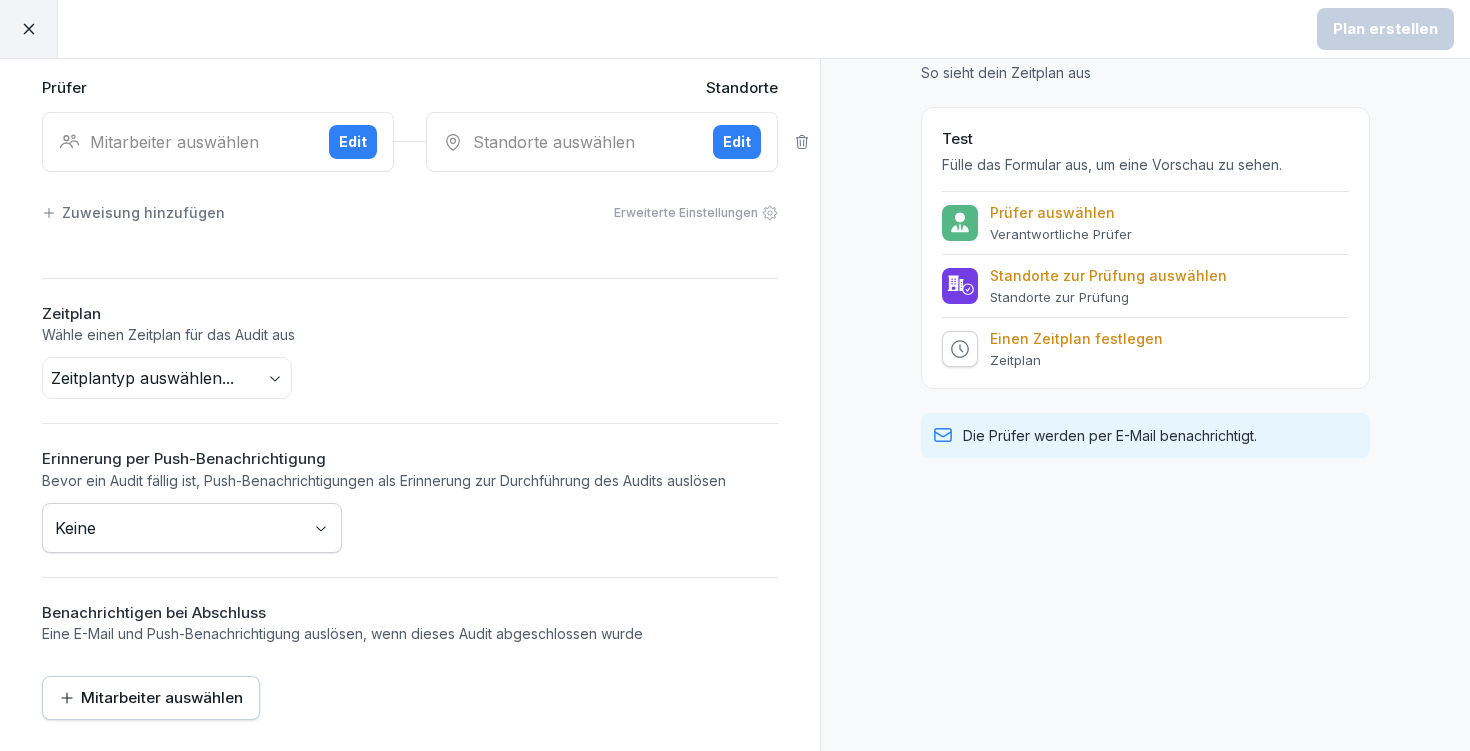 scroll, scrollTop: 69, scrollLeft: 0, axis: vertical 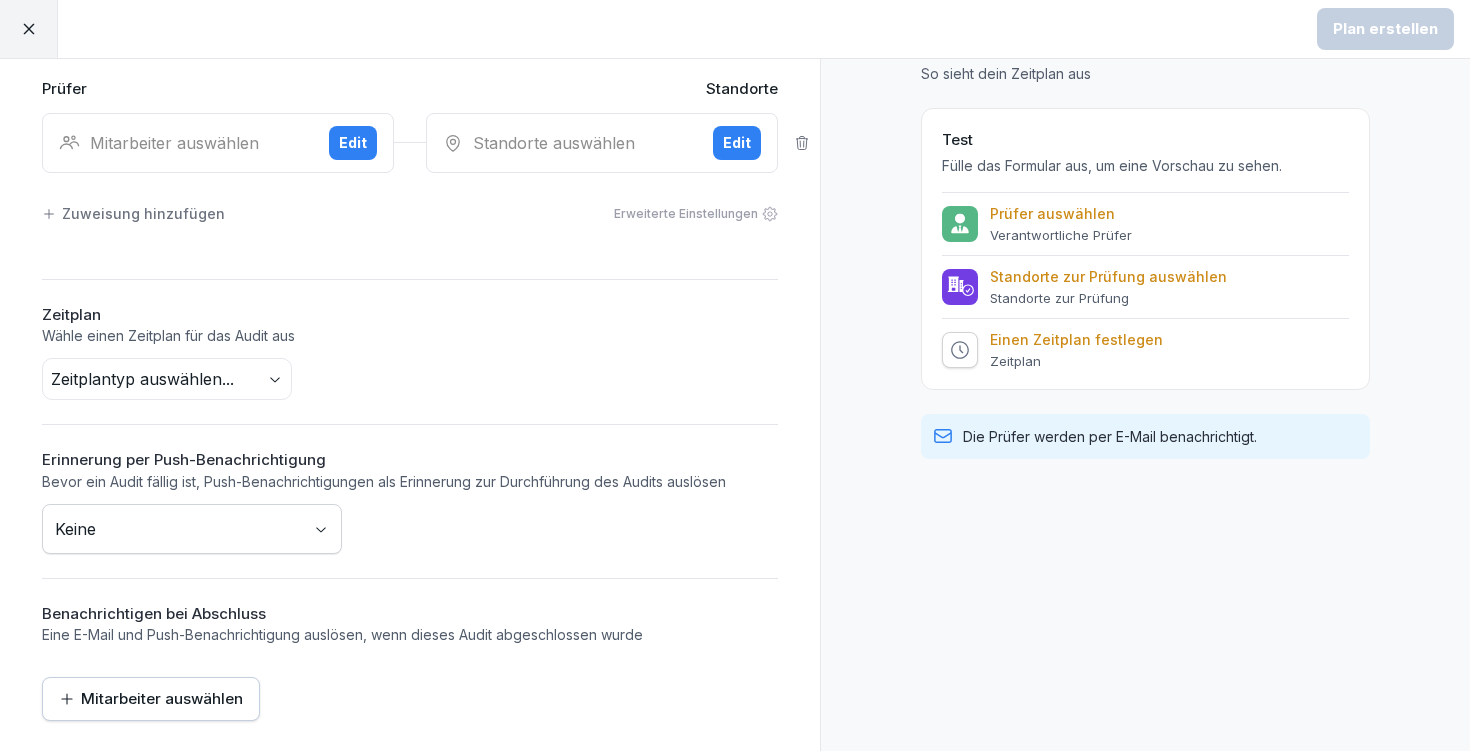 click 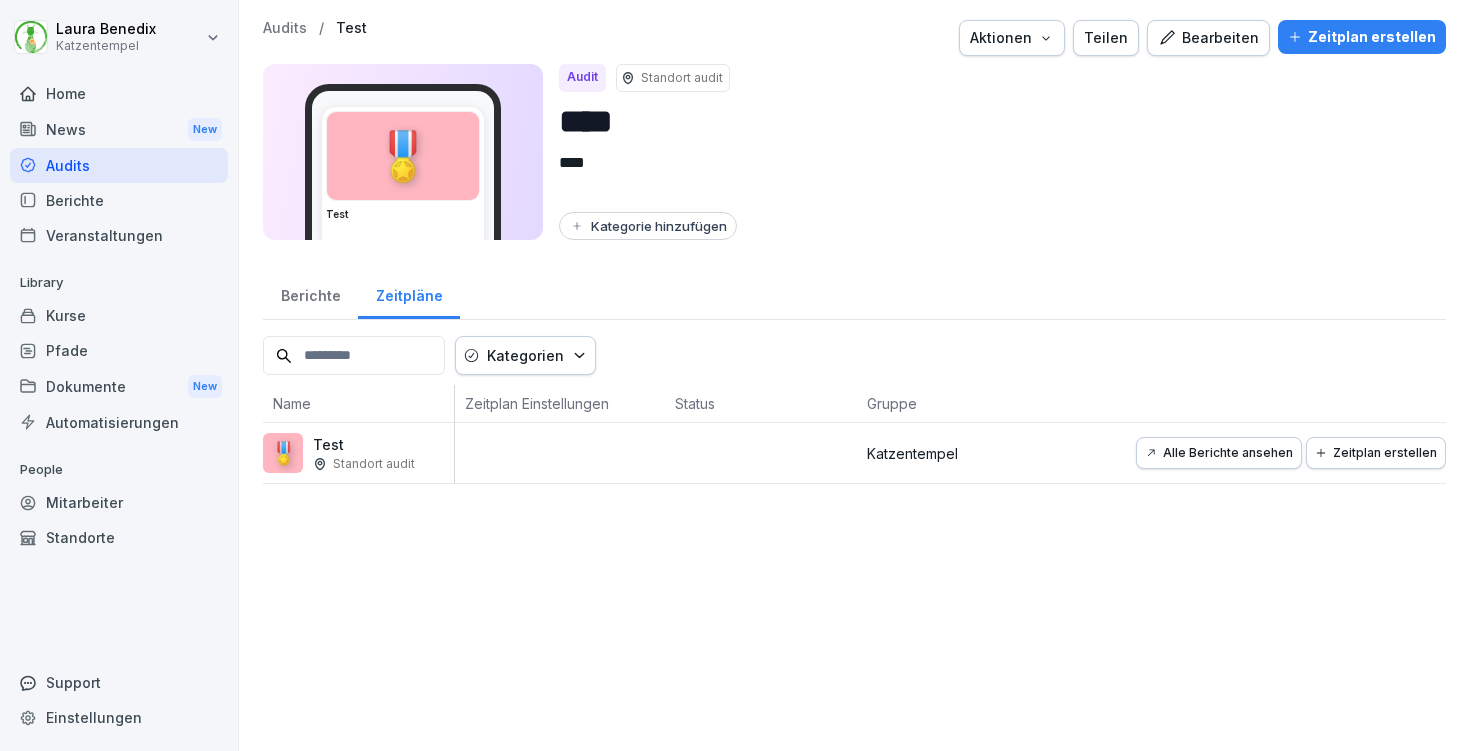 click on "Berichte" at bounding box center (310, 293) 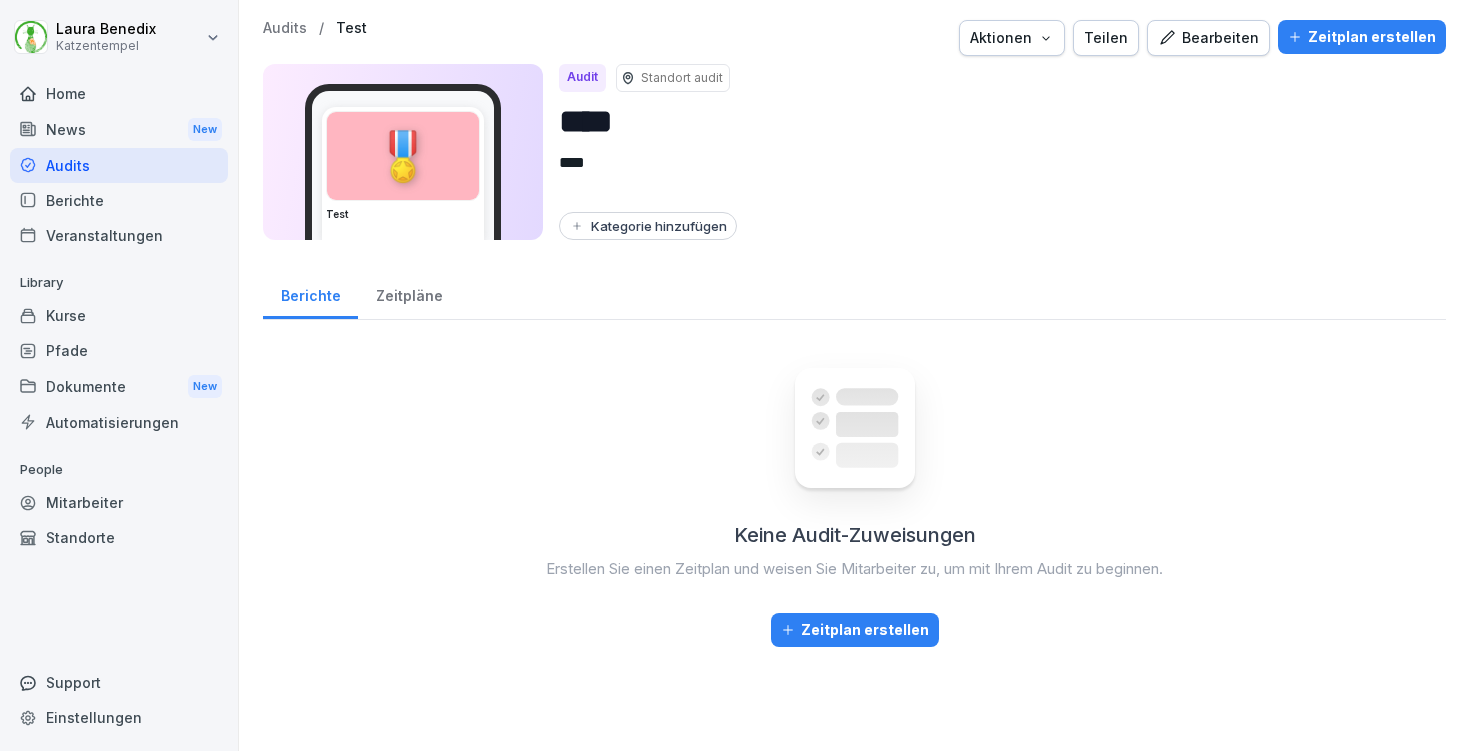 click on "Zeitpläne" at bounding box center (409, 293) 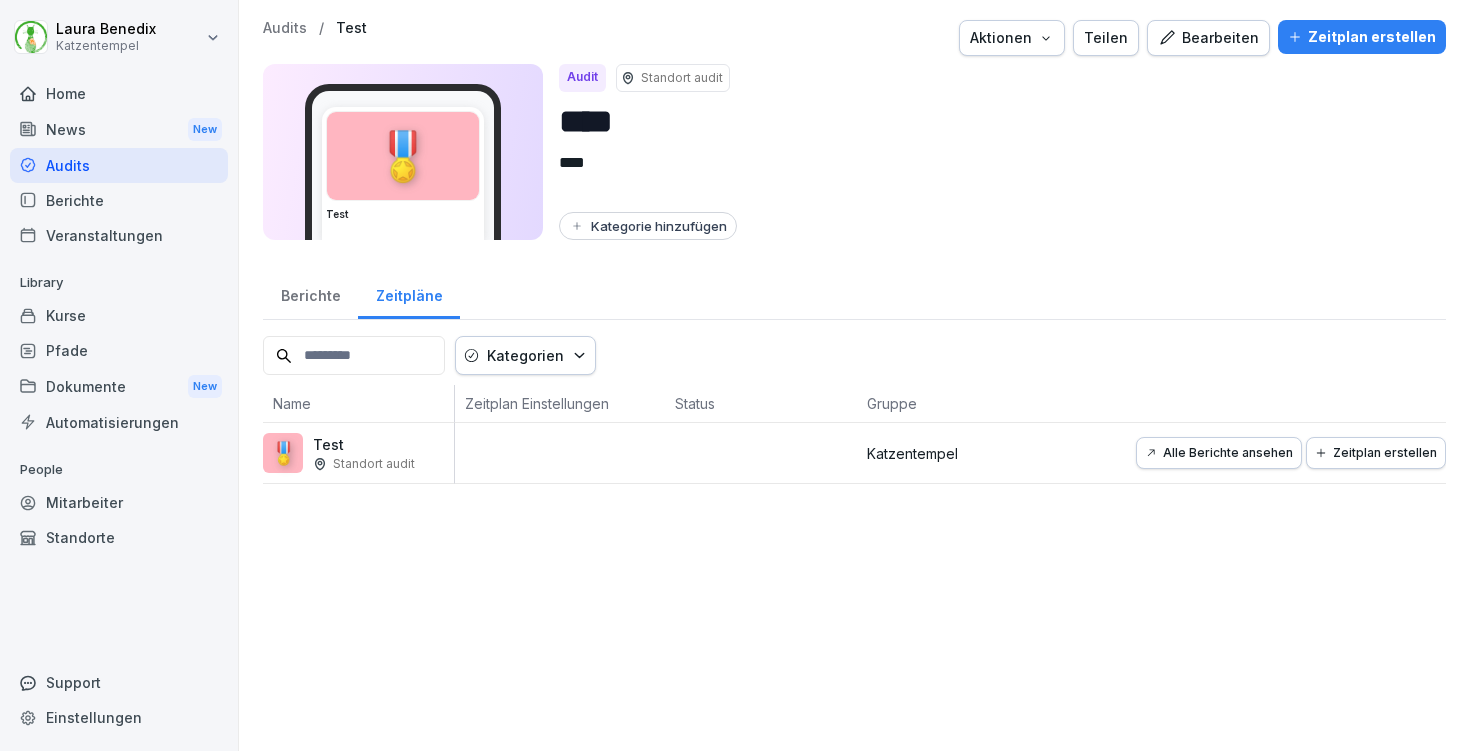 click on "Standort audit" at bounding box center (374, 464) 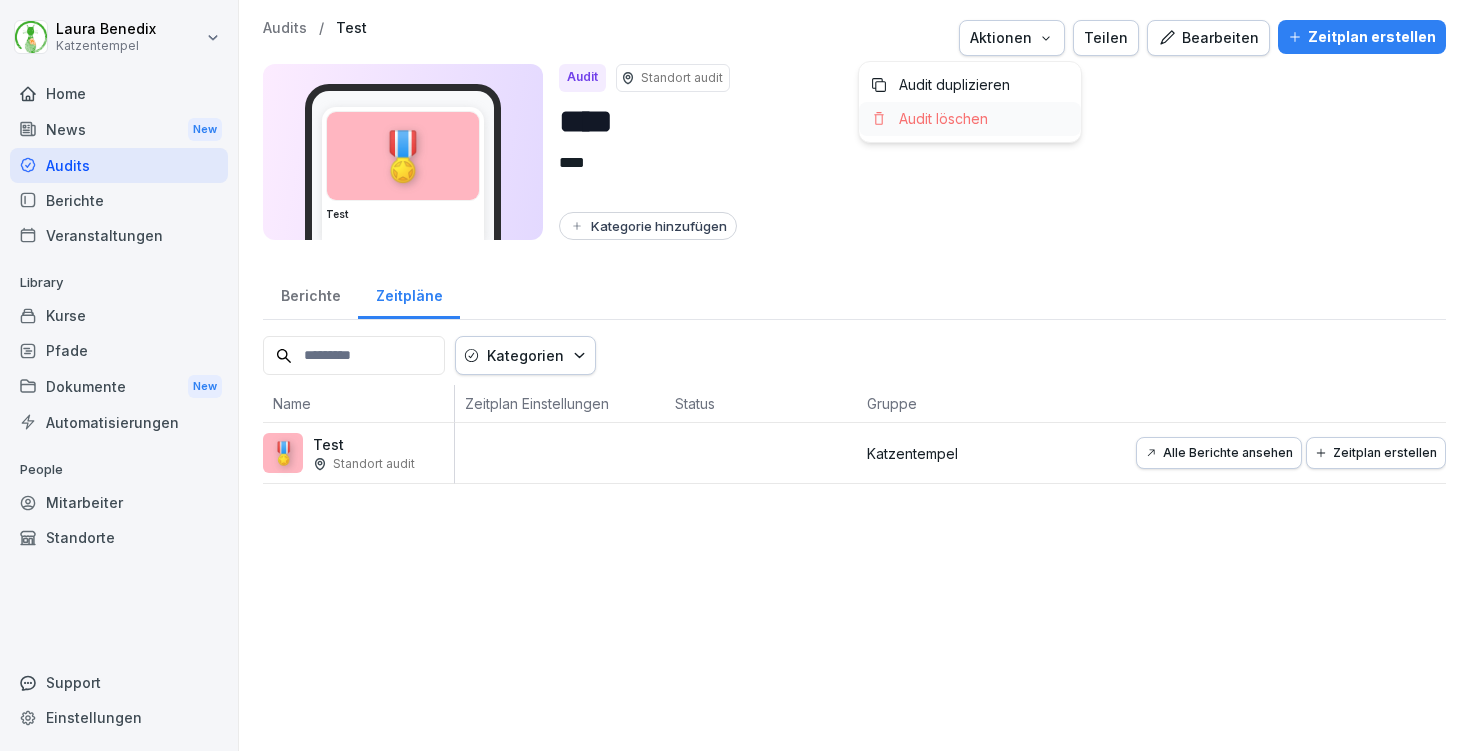 click on "Audit löschen" at bounding box center (970, 119) 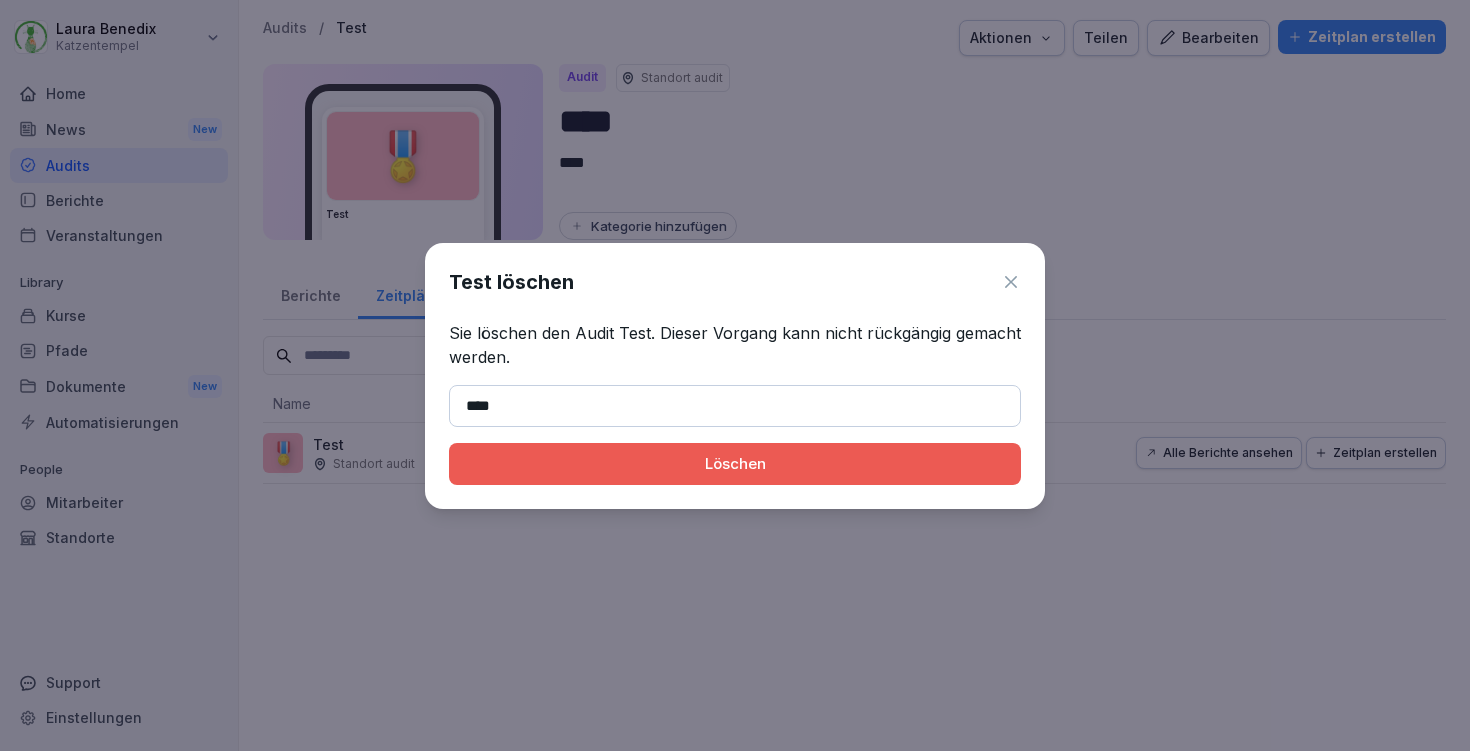 type on "****" 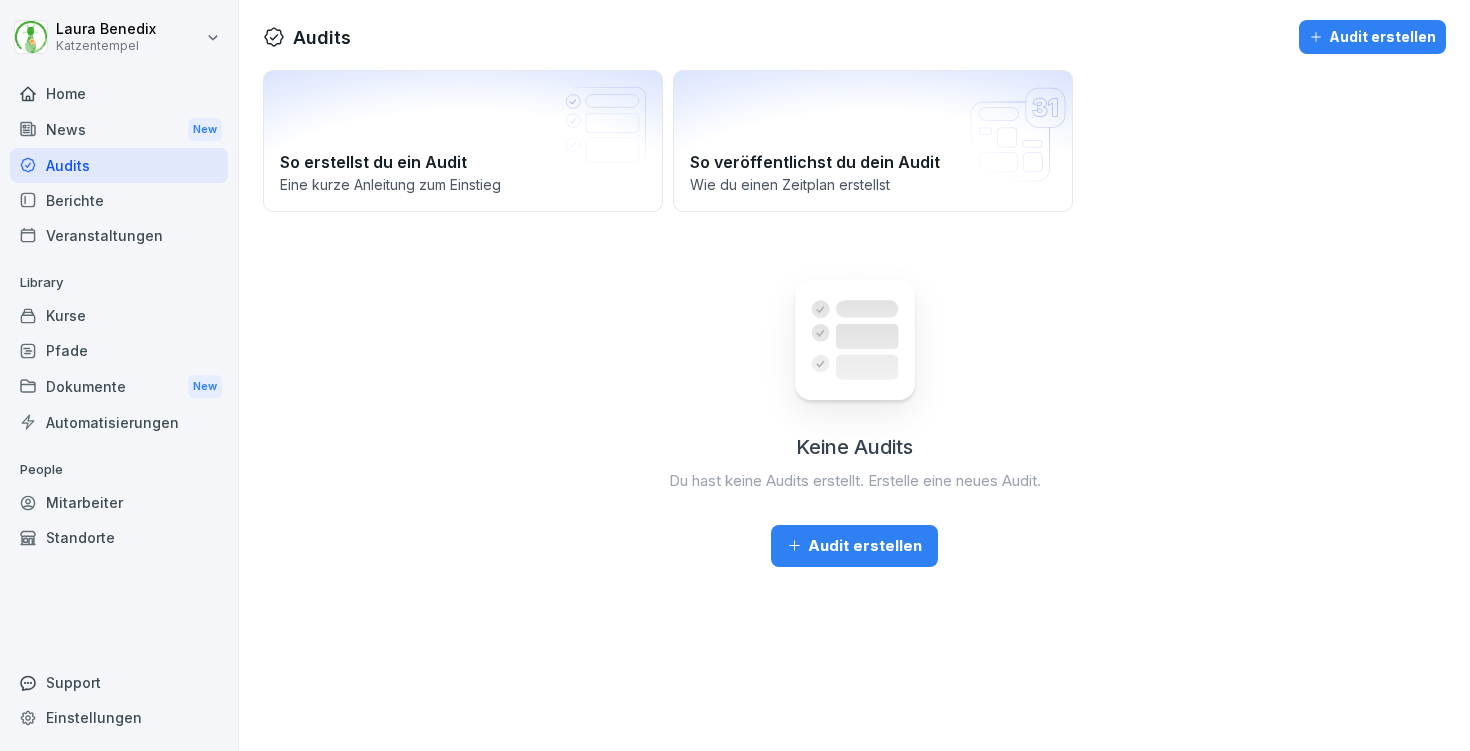 click on "Kurse" at bounding box center (119, 315) 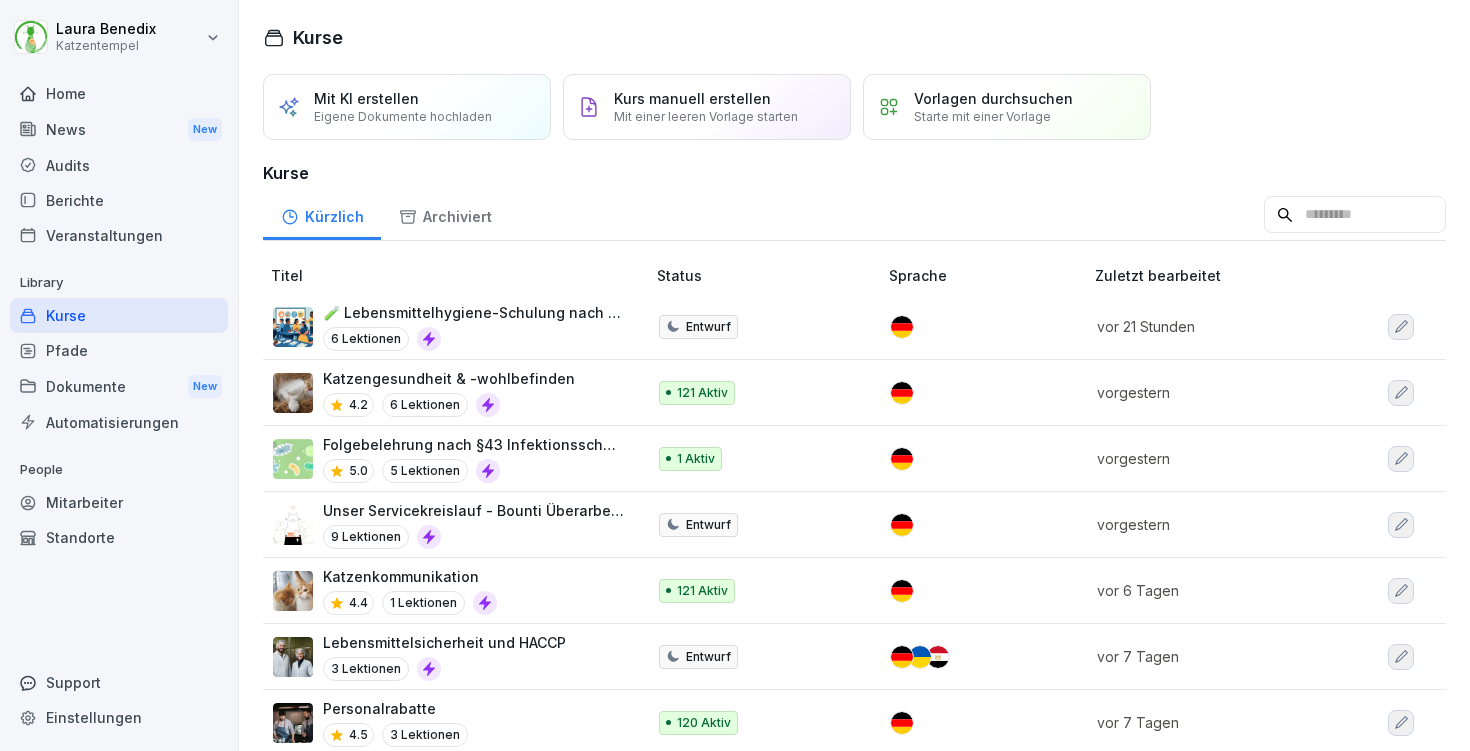 click on "Pfade" at bounding box center [119, 350] 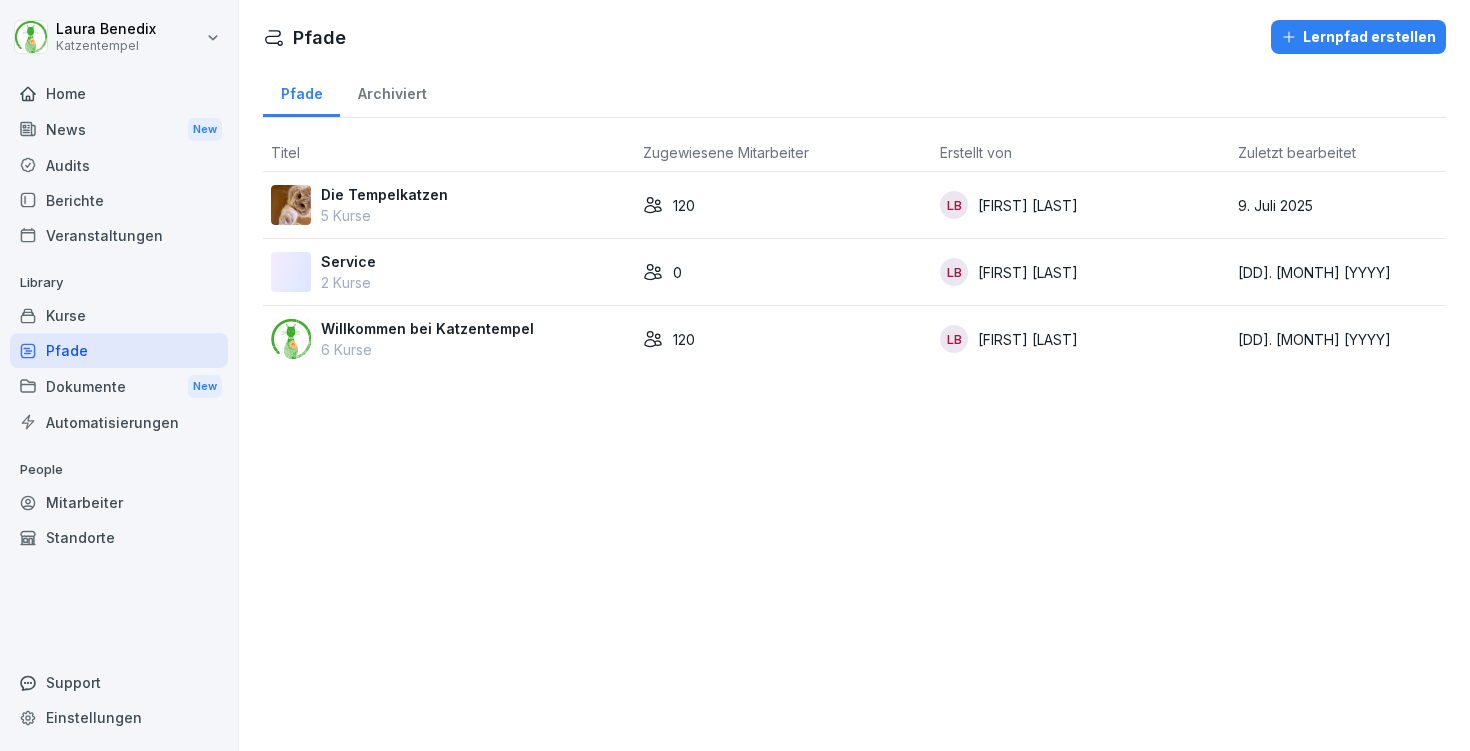 click on "Dokumente New" at bounding box center (119, 386) 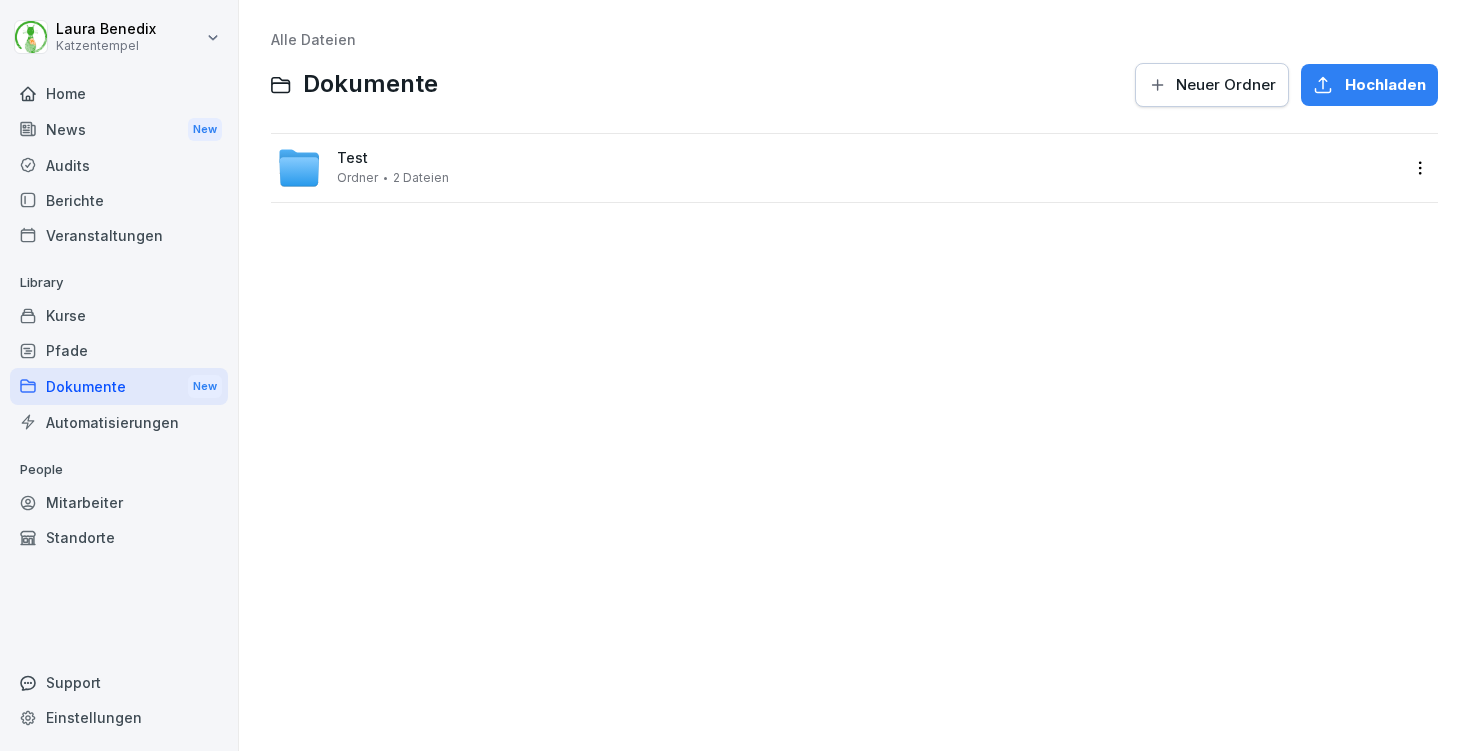 click on "Automatisierungen" at bounding box center (119, 422) 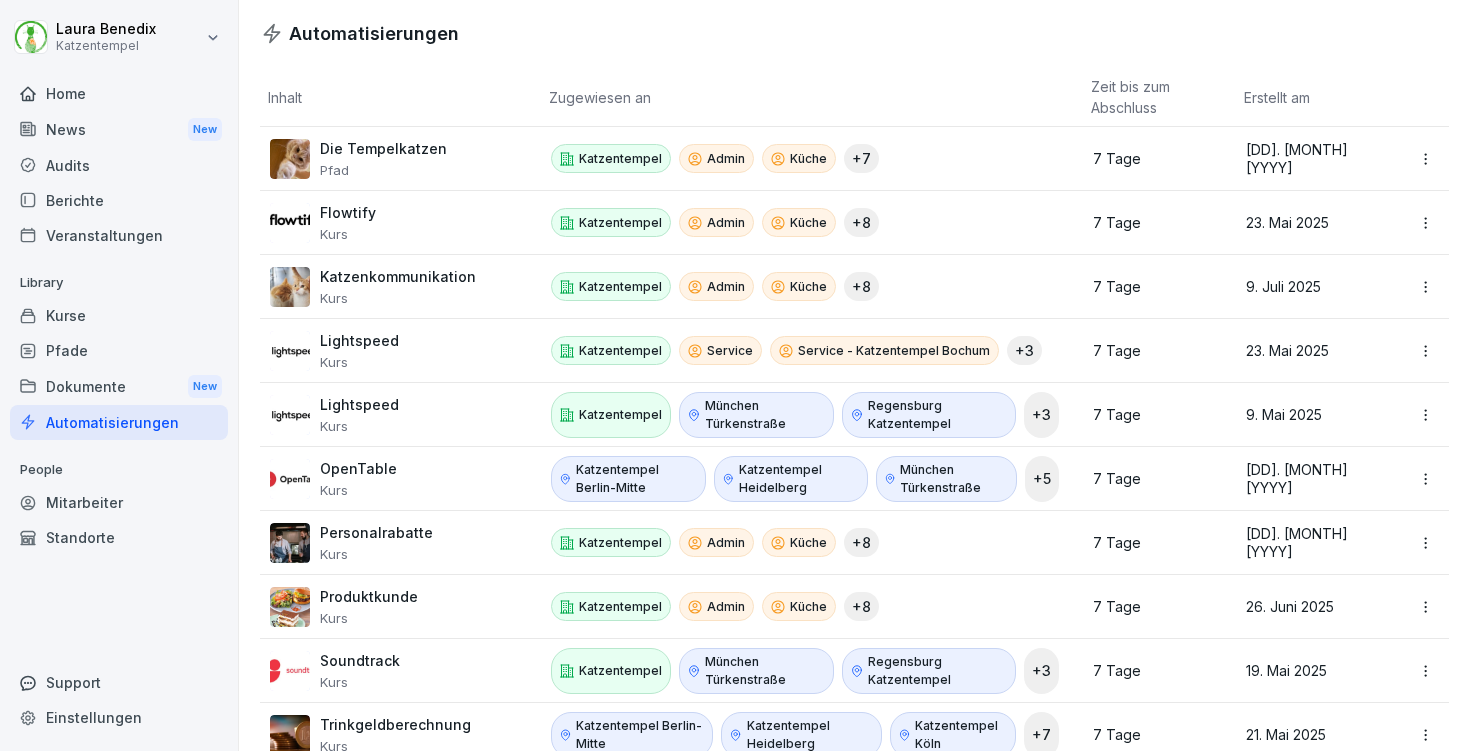 click on "Home" at bounding box center (119, 93) 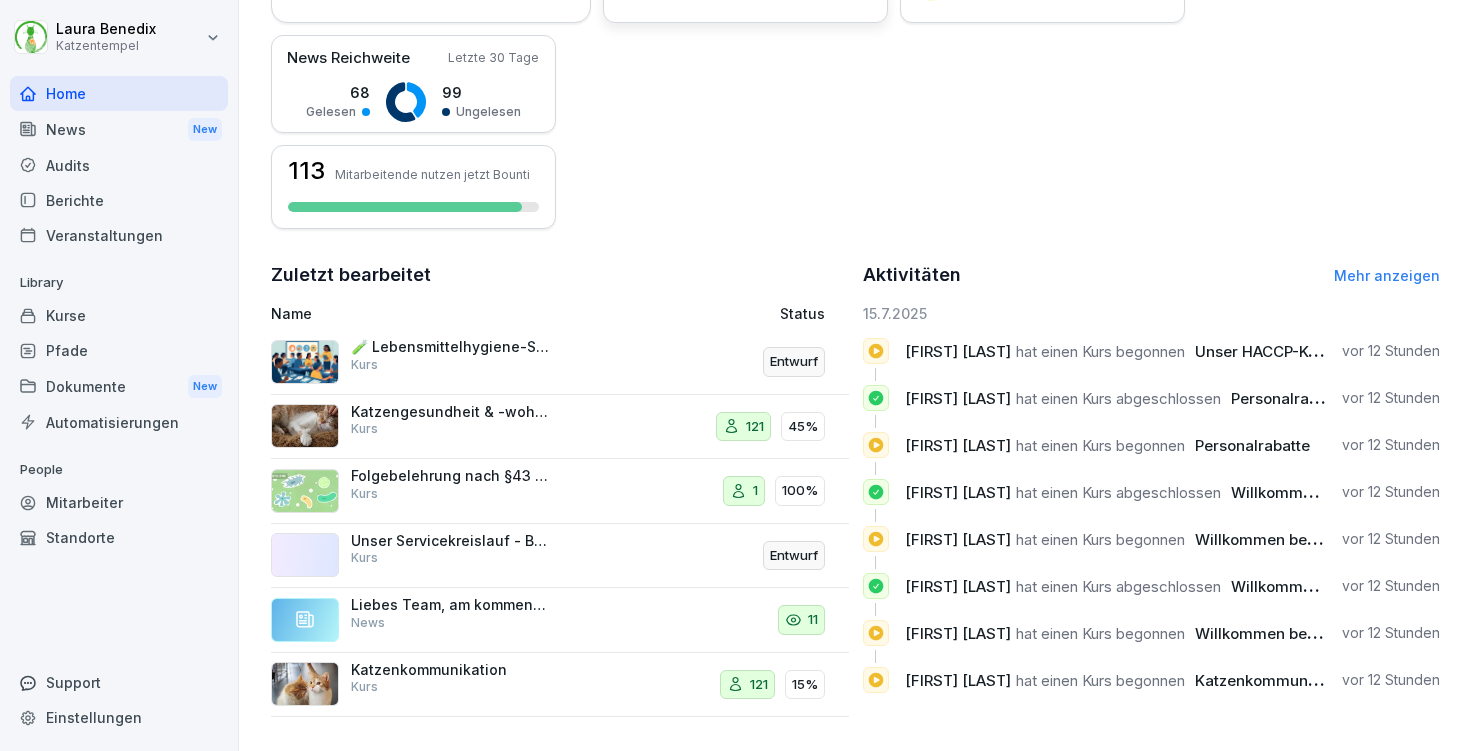 scroll, scrollTop: 467, scrollLeft: 0, axis: vertical 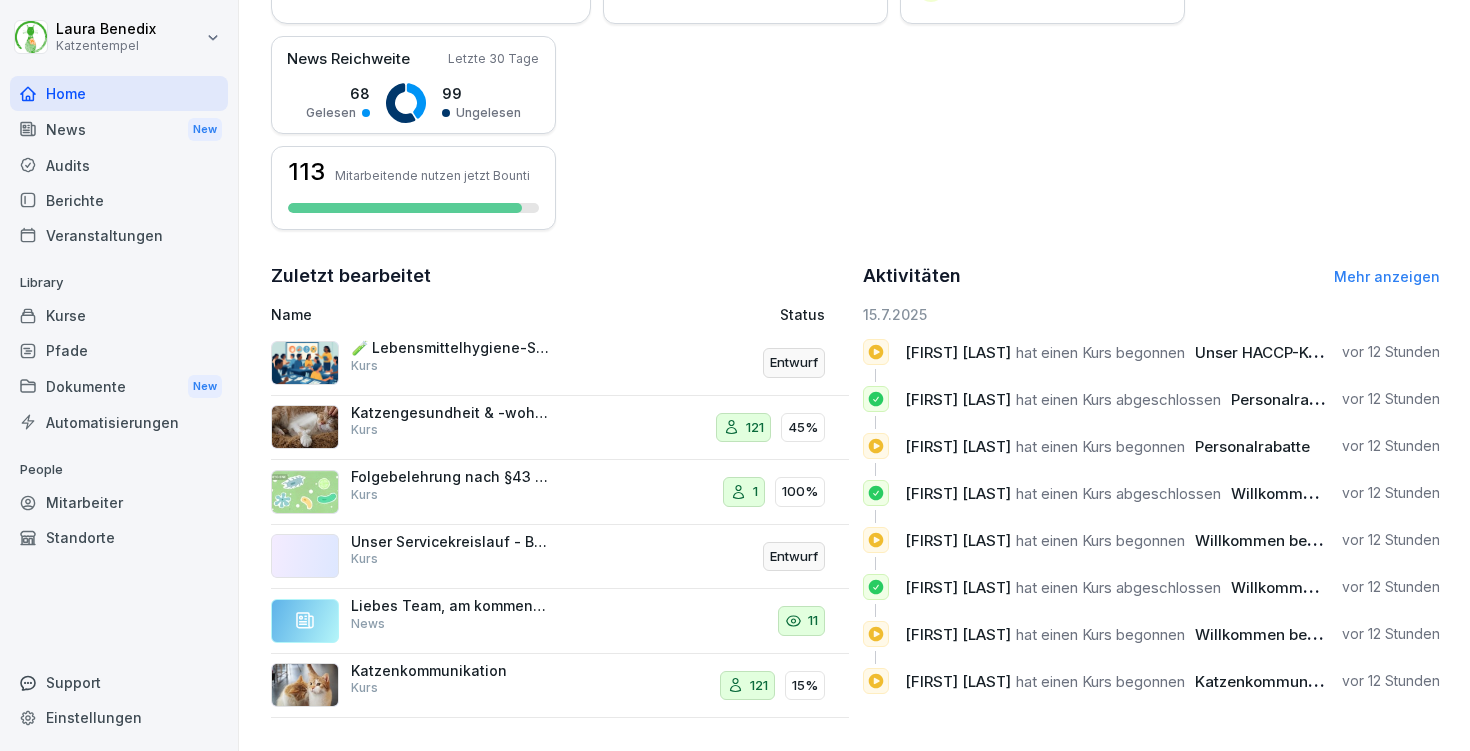 click on "Mehr anzeigen" at bounding box center (1387, 276) 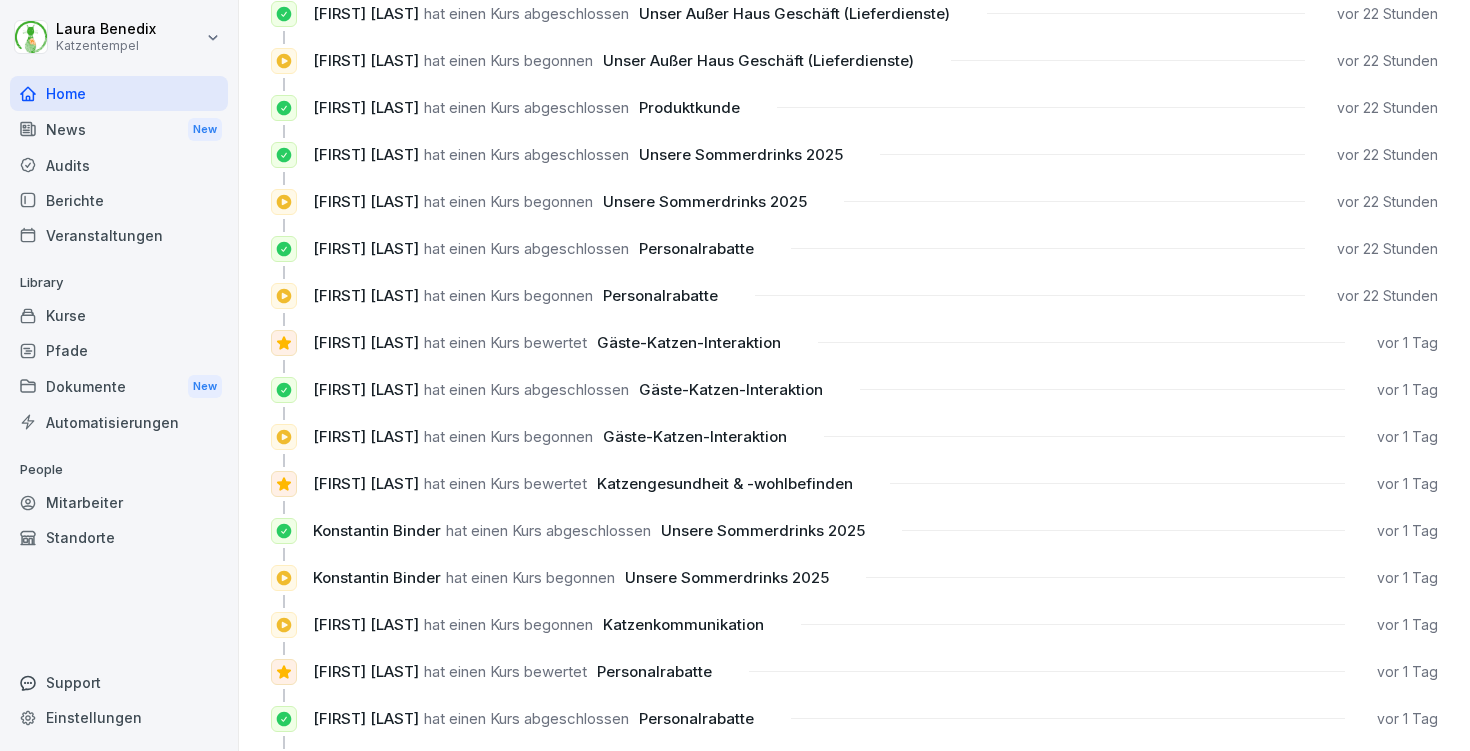 scroll, scrollTop: 1330, scrollLeft: 0, axis: vertical 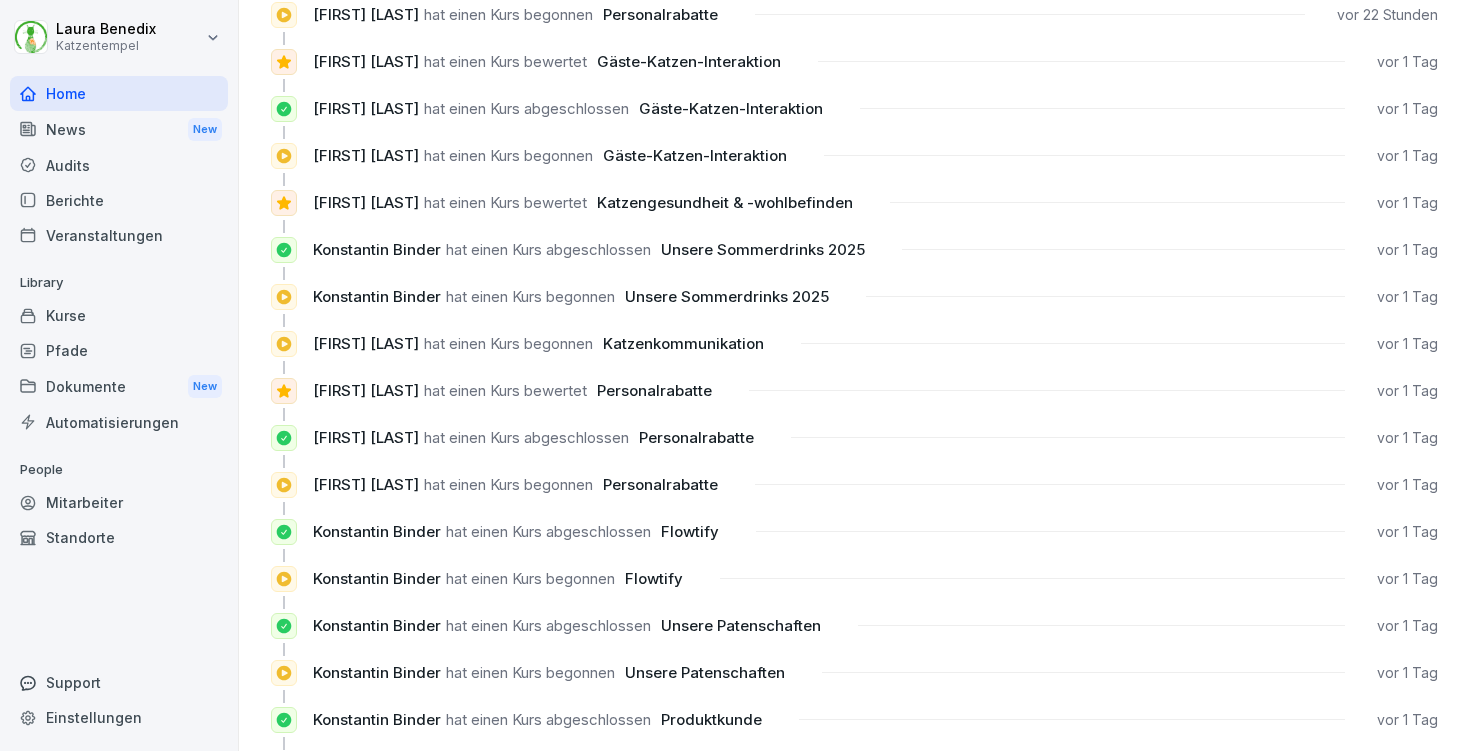click on "Kurse" at bounding box center [119, 315] 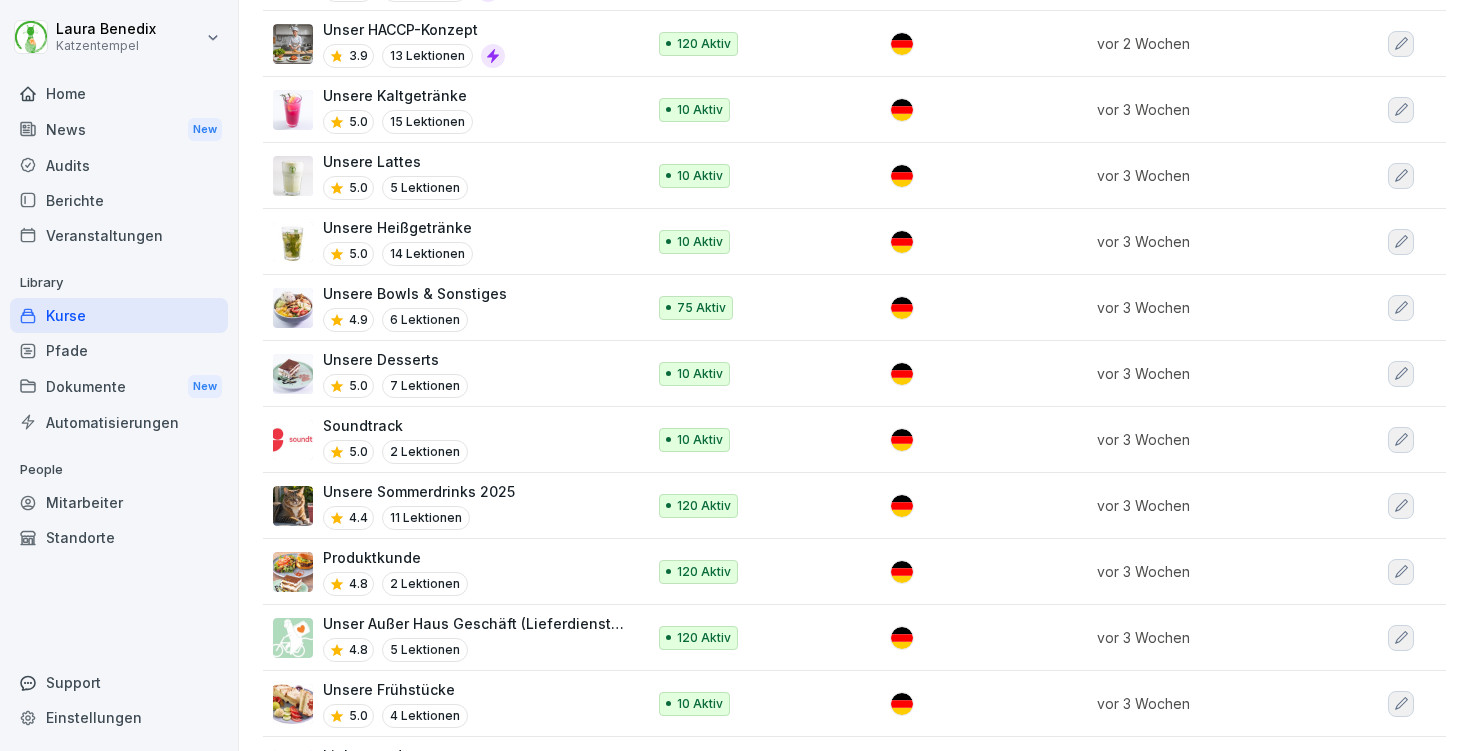 scroll, scrollTop: 1013, scrollLeft: 0, axis: vertical 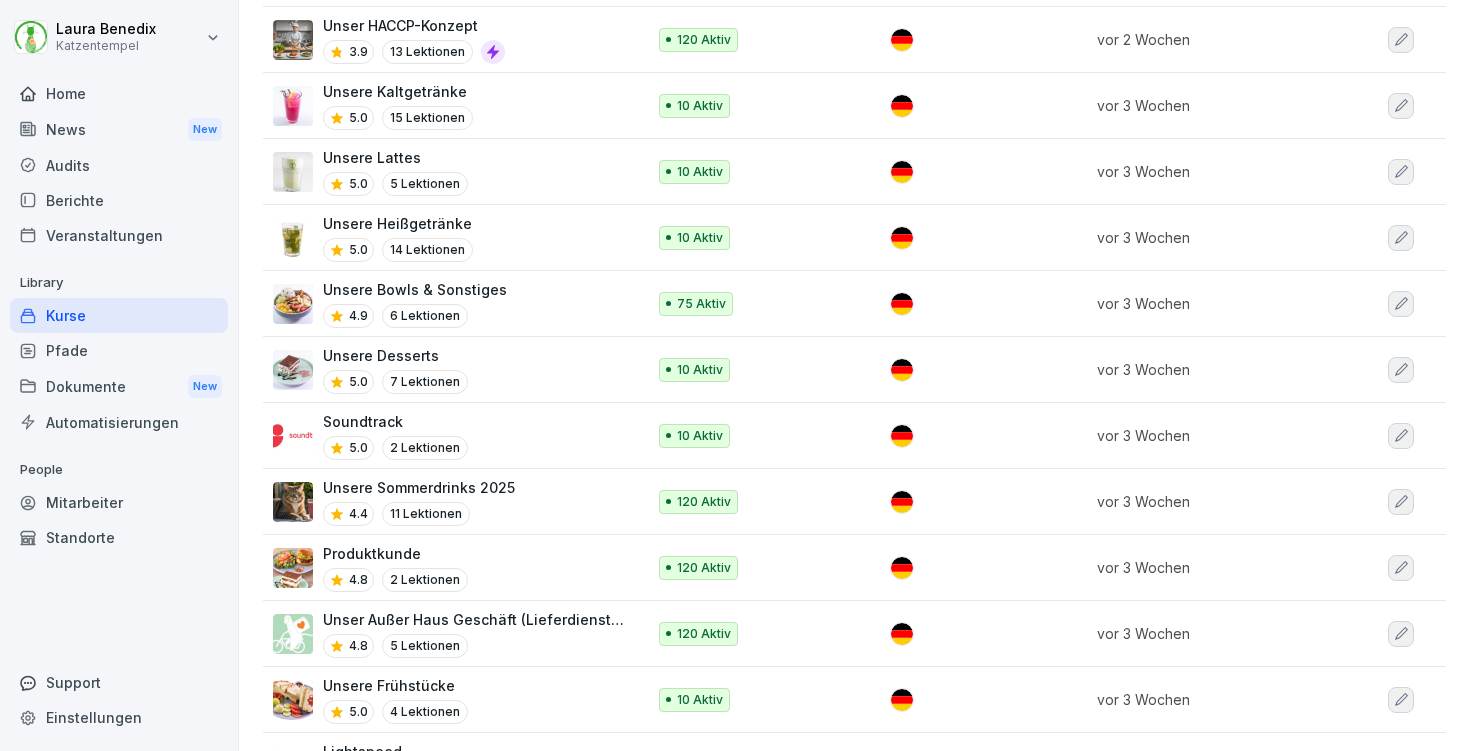 click on "Unser Außer Haus Geschäft (Lieferdienste)" at bounding box center (474, 619) 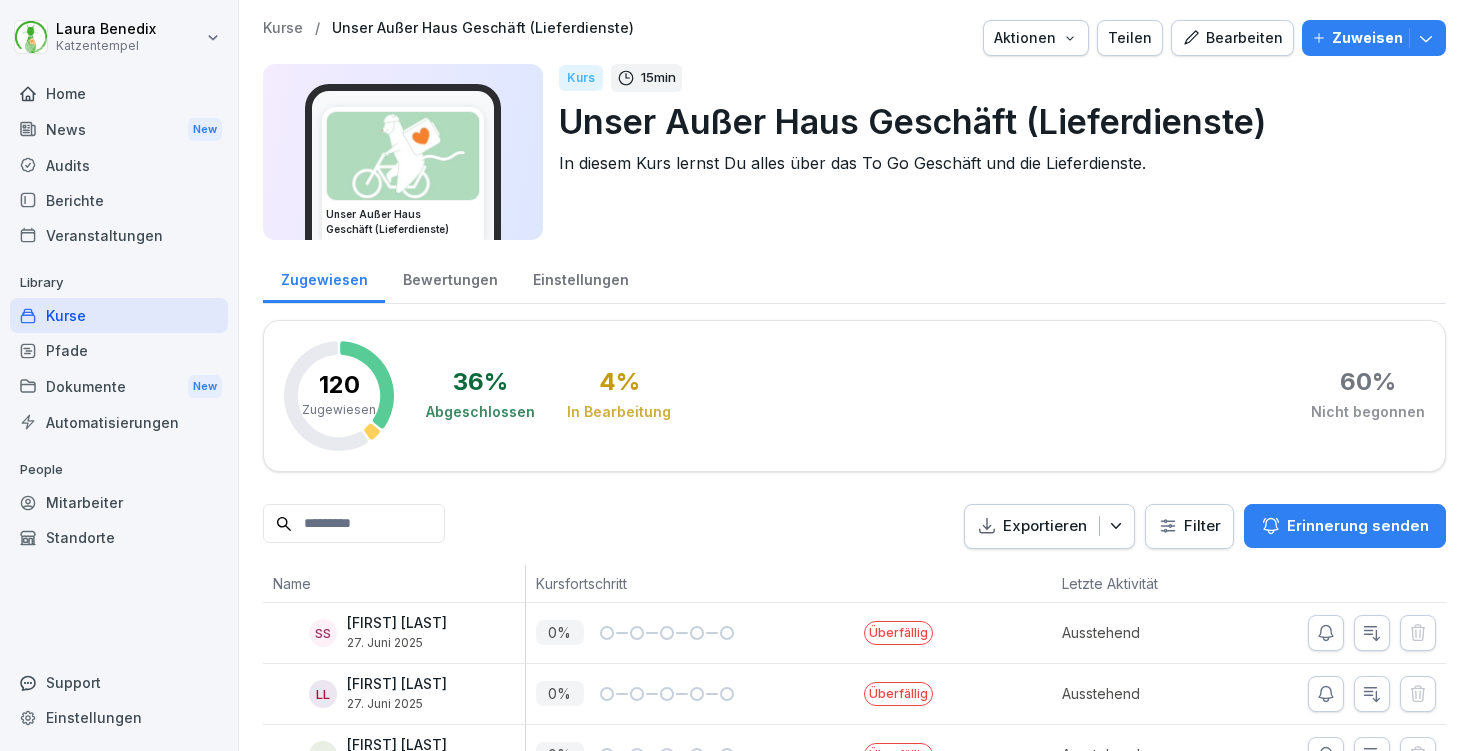 scroll, scrollTop: 0, scrollLeft: 0, axis: both 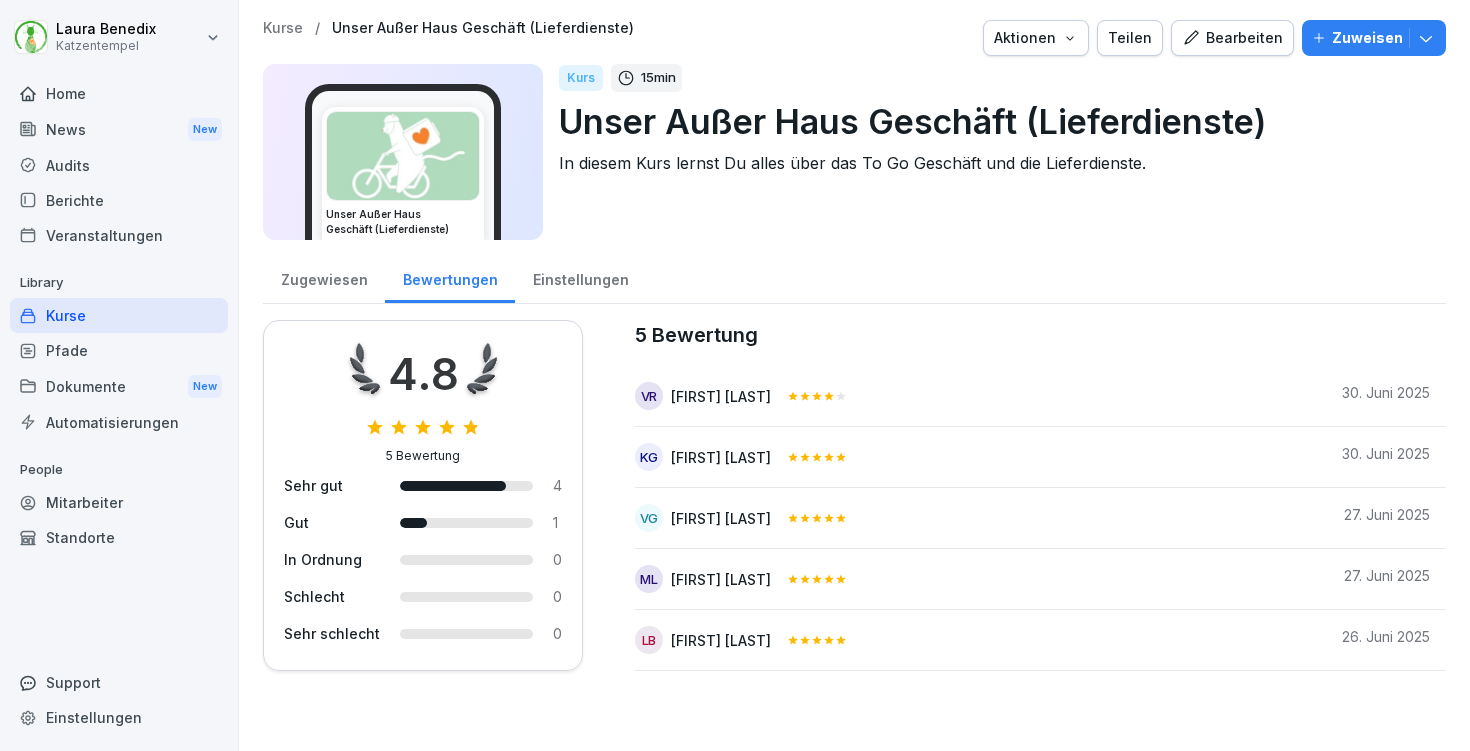click on "Bearbeiten" at bounding box center [1232, 38] 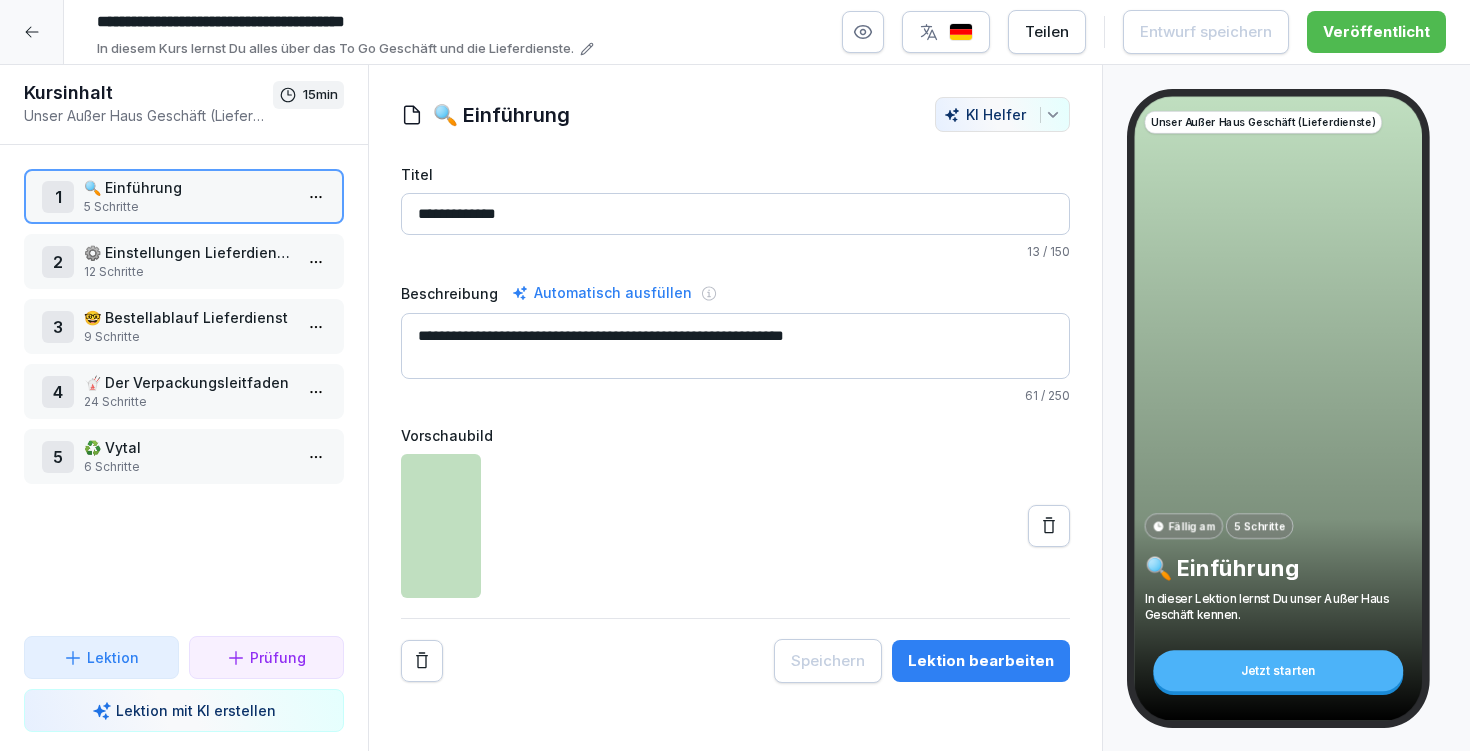 click on "⚙️ Einstellungen Lieferdienst-Geräte" at bounding box center [188, 252] 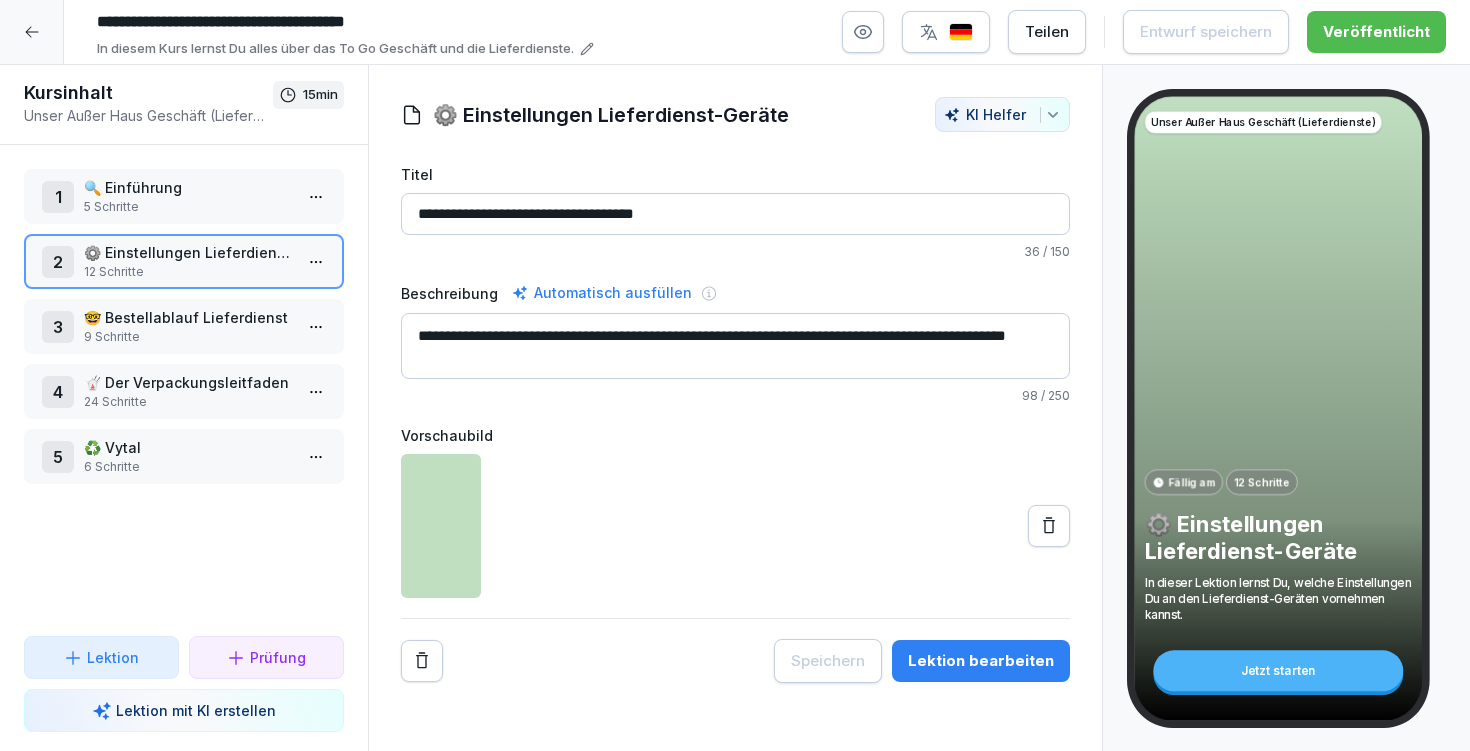 click on "Lektion bearbeiten" at bounding box center [981, 661] 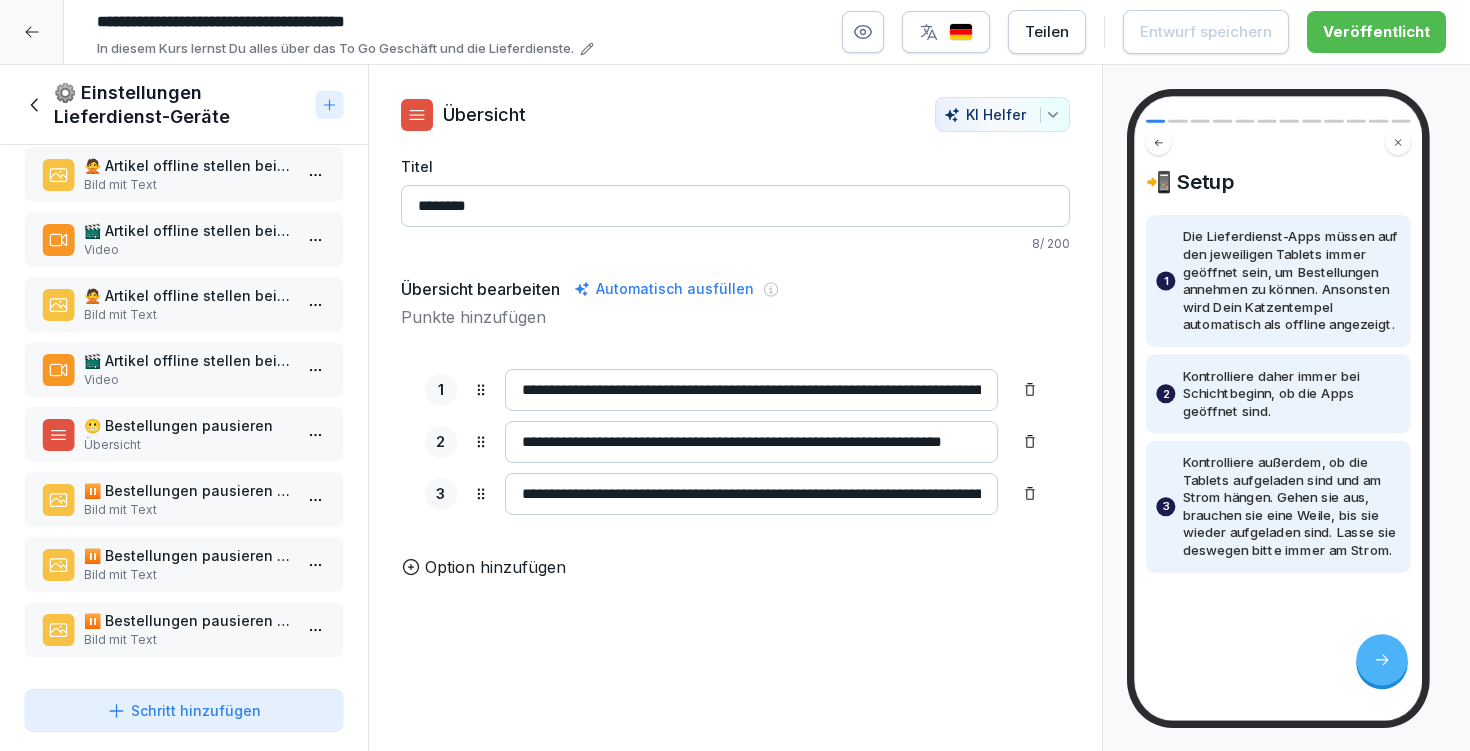 scroll, scrollTop: 282, scrollLeft: 0, axis: vertical 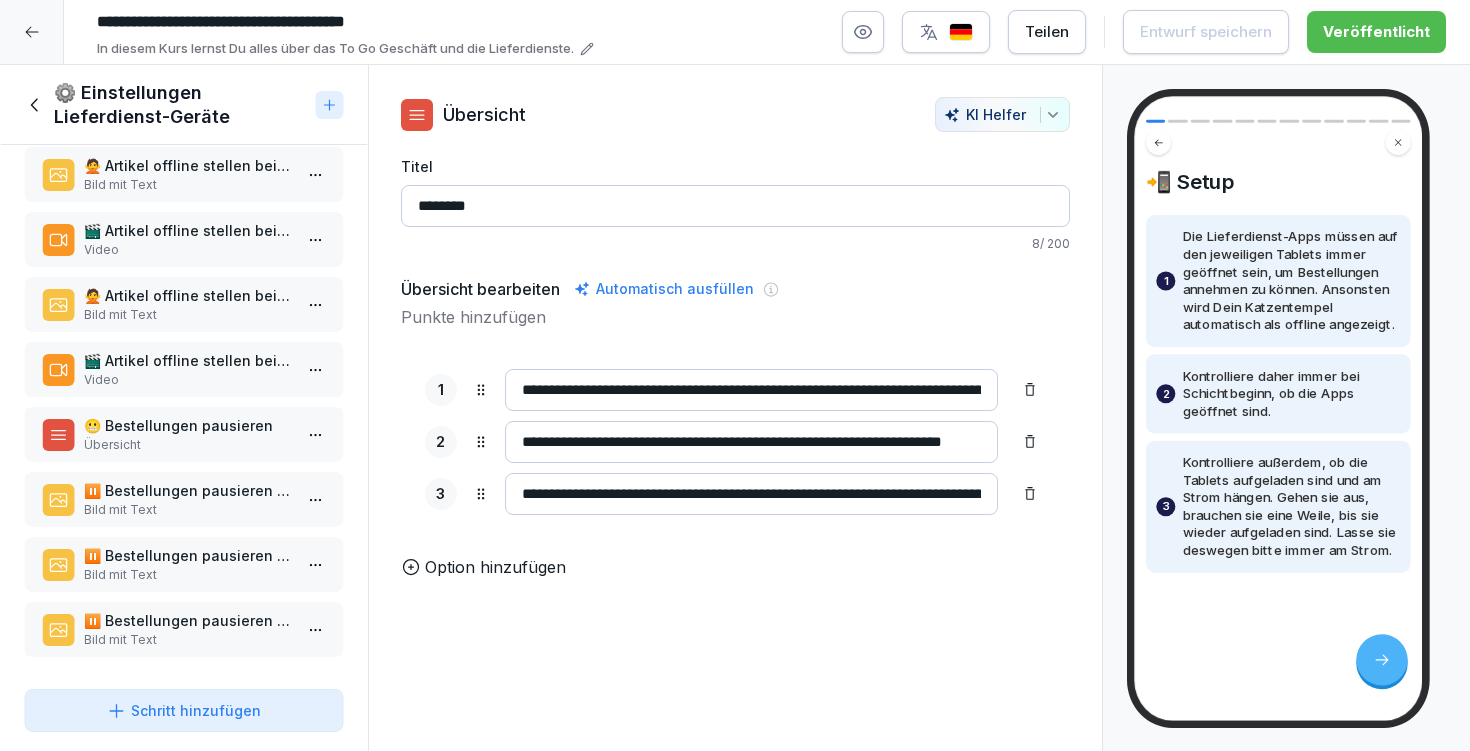 click on "⚙️ Einstellungen Lieferdienst-Geräte" at bounding box center [166, 105] 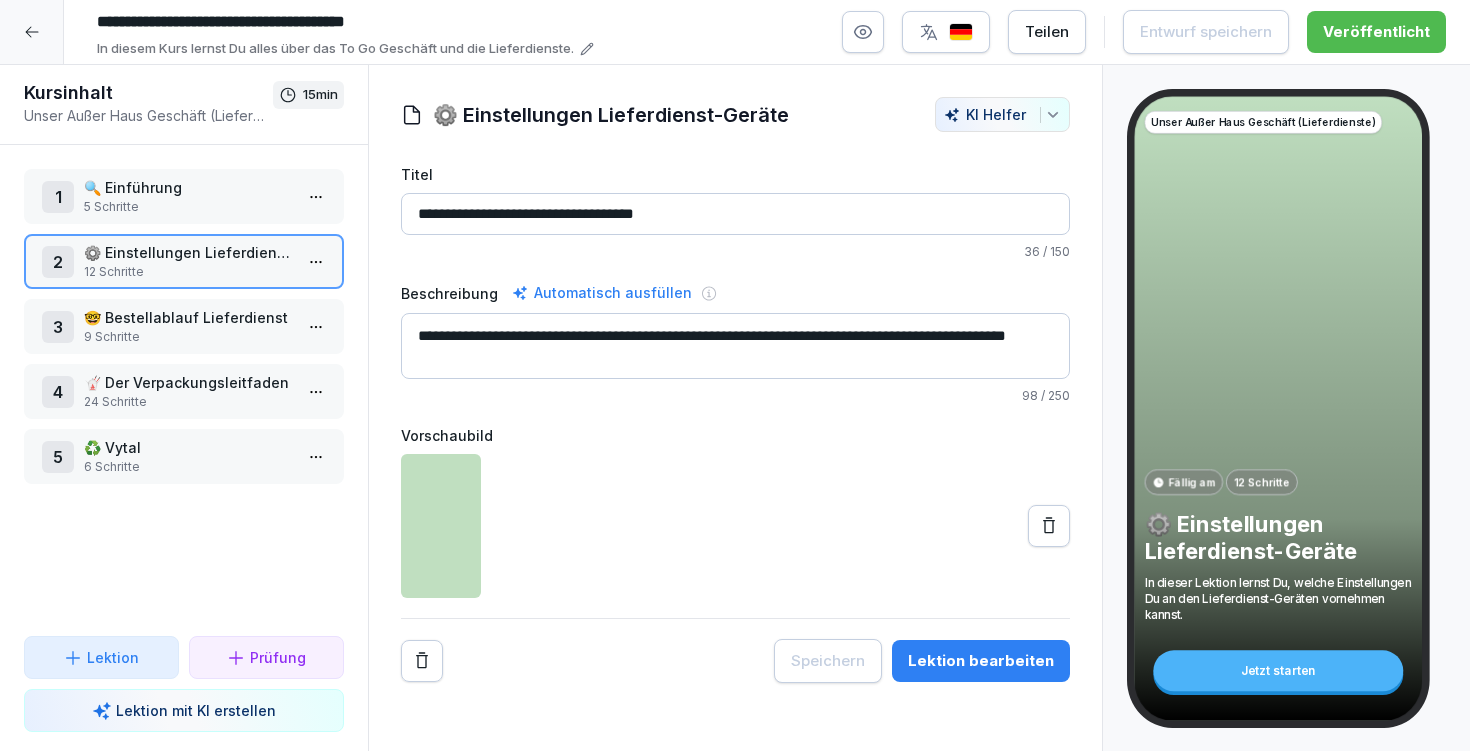 click on "9 Schritte" at bounding box center (188, 337) 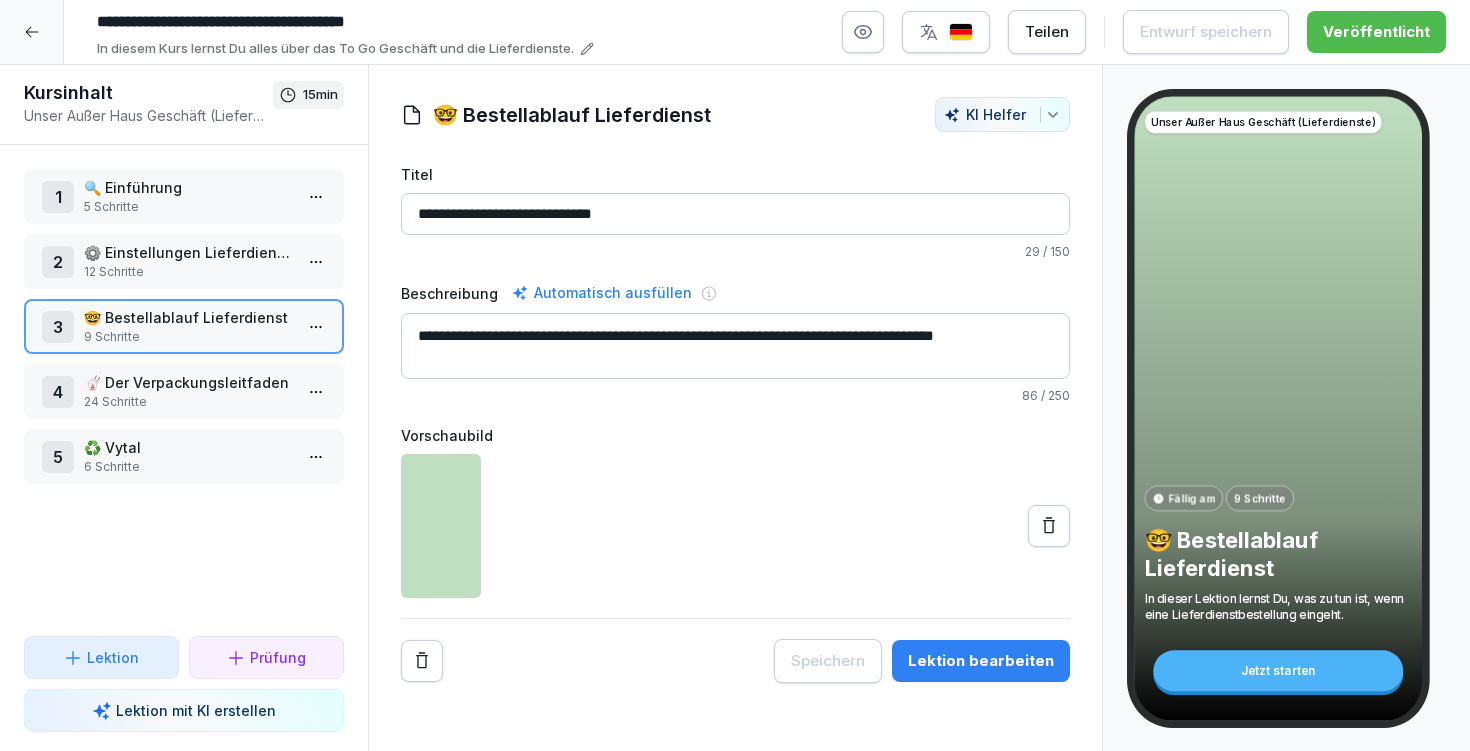 click on "Lektion bearbeiten" at bounding box center (981, 661) 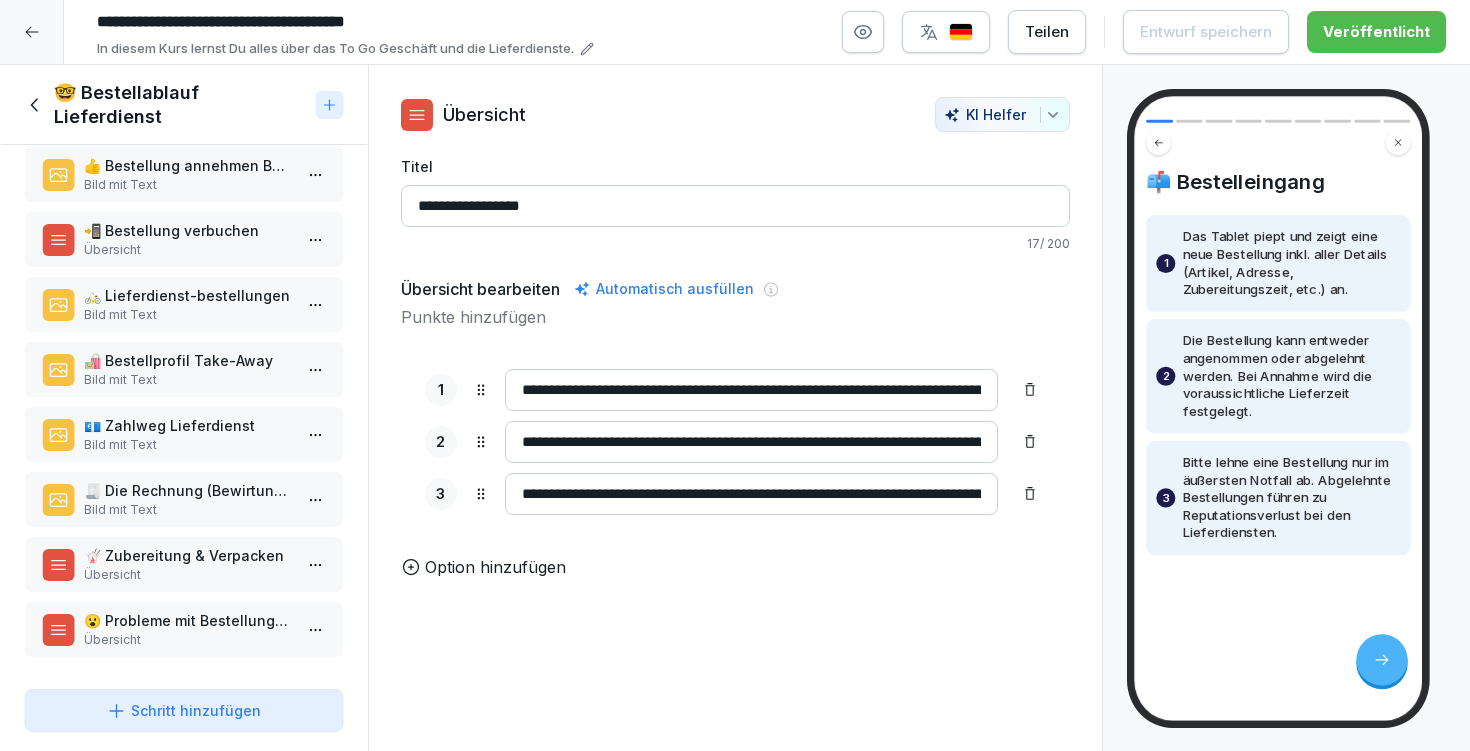 scroll, scrollTop: 87, scrollLeft: 0, axis: vertical 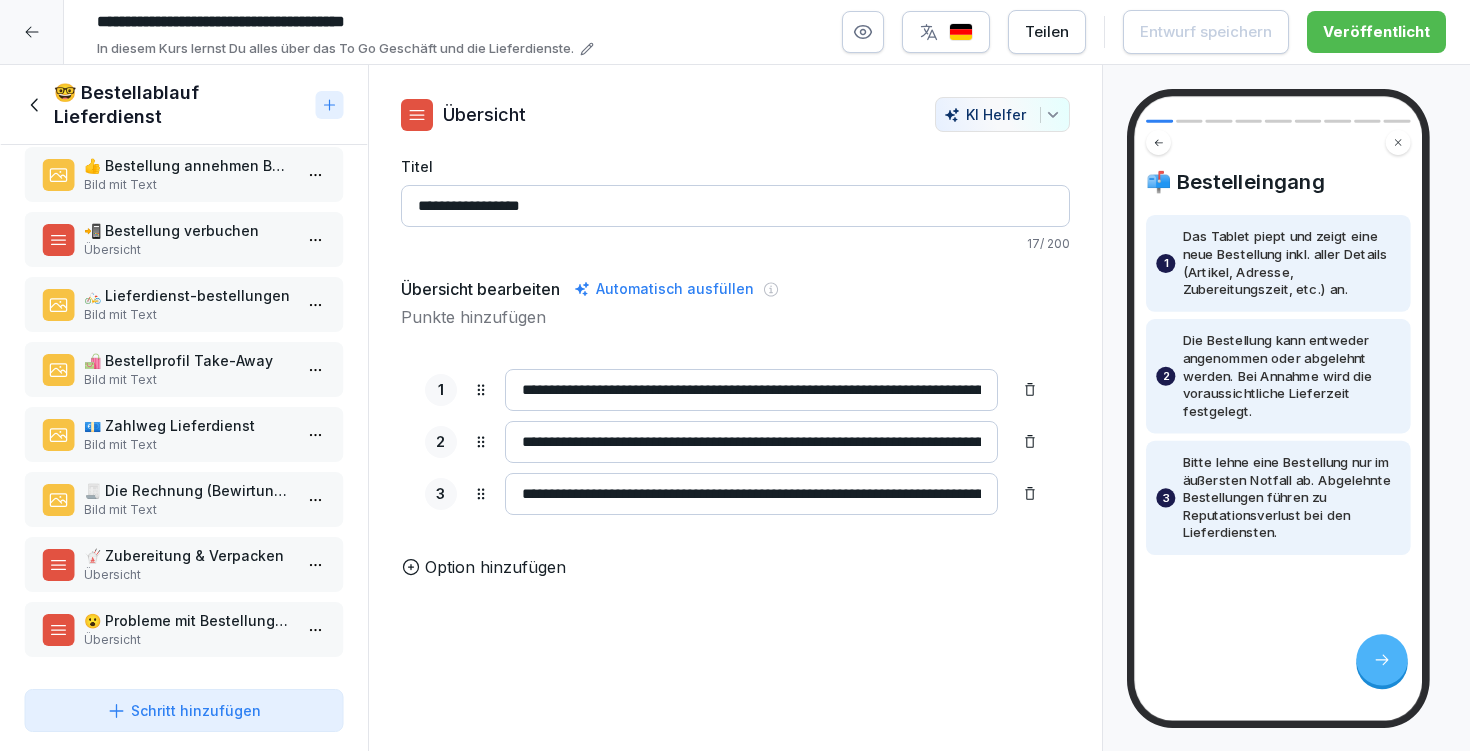 click on "😮 Probleme mit Bestellungen" at bounding box center [188, 620] 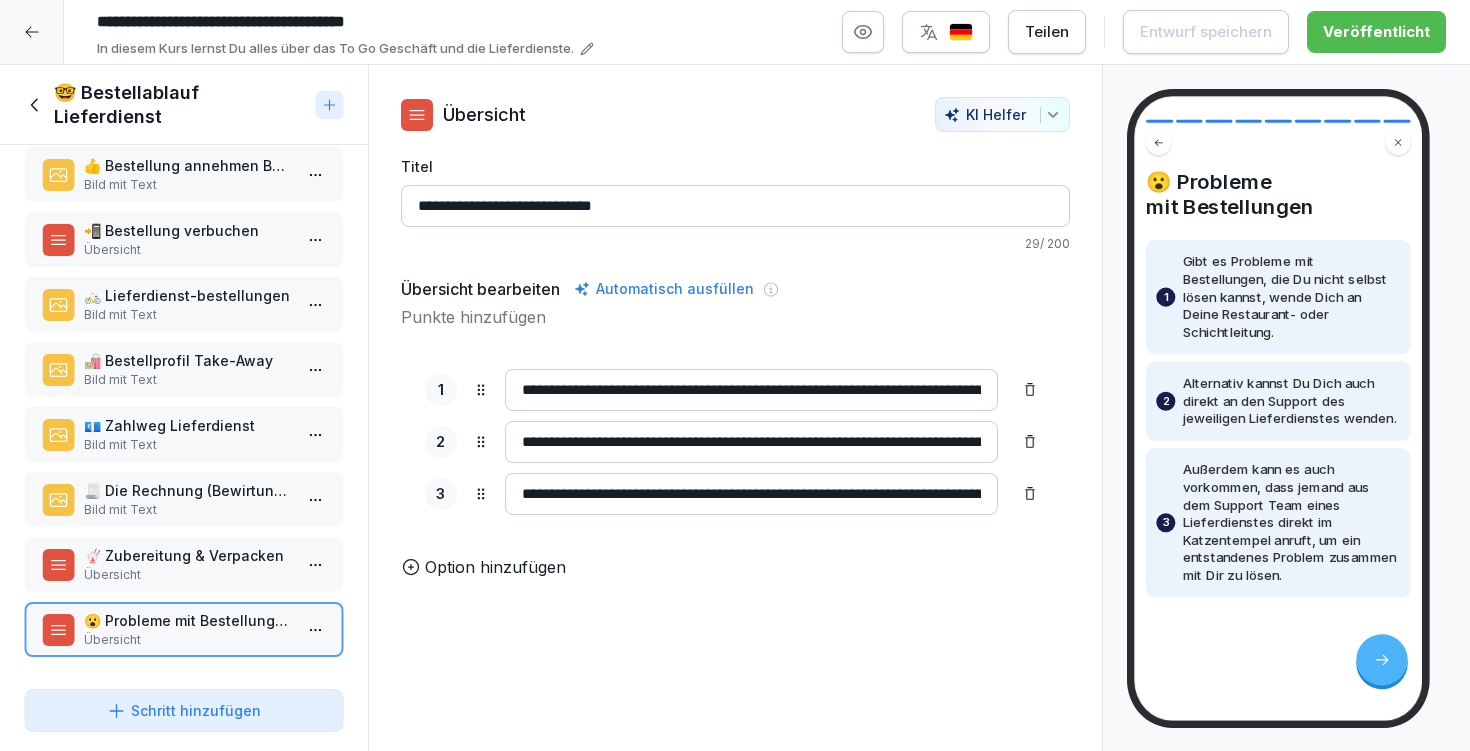 click on "Schritt hinzufügen" at bounding box center [184, 710] 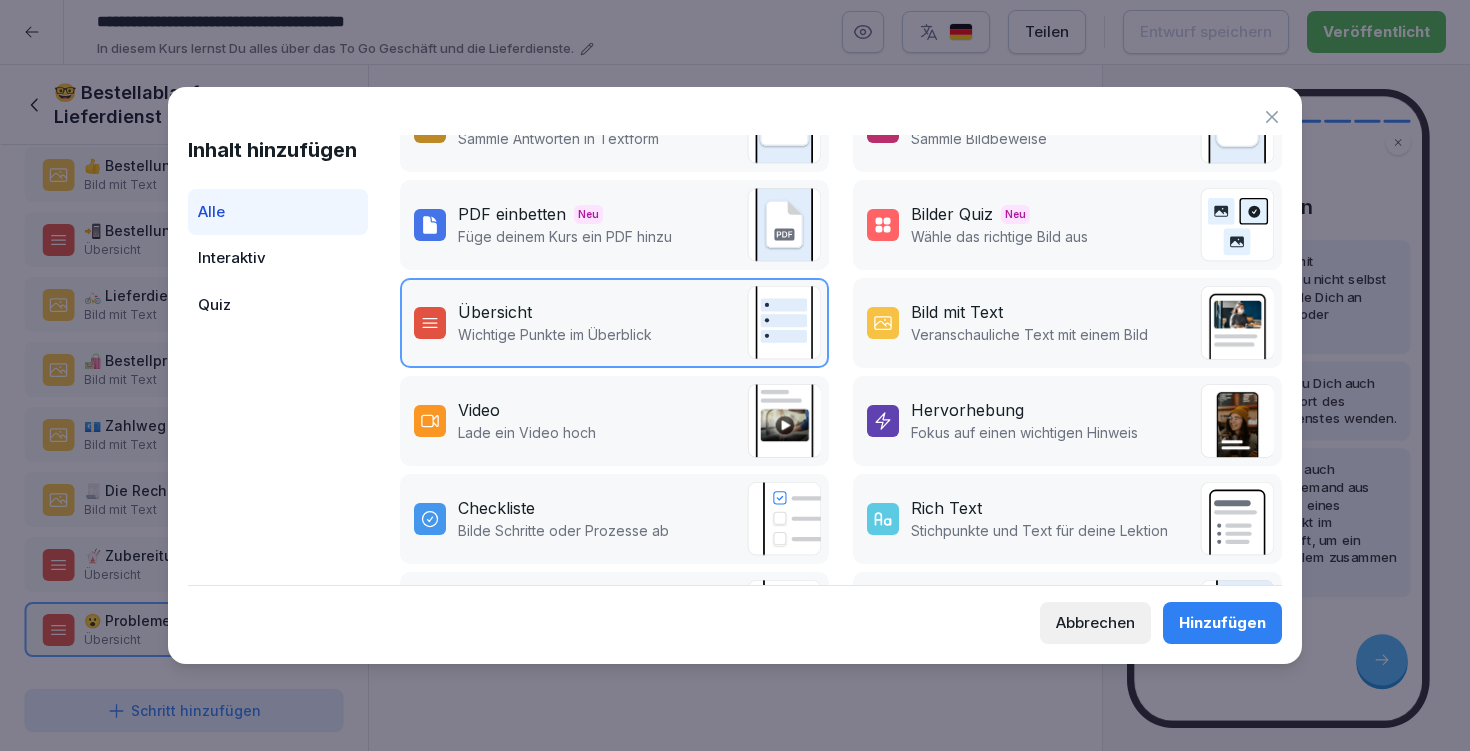 scroll, scrollTop: 178, scrollLeft: 0, axis: vertical 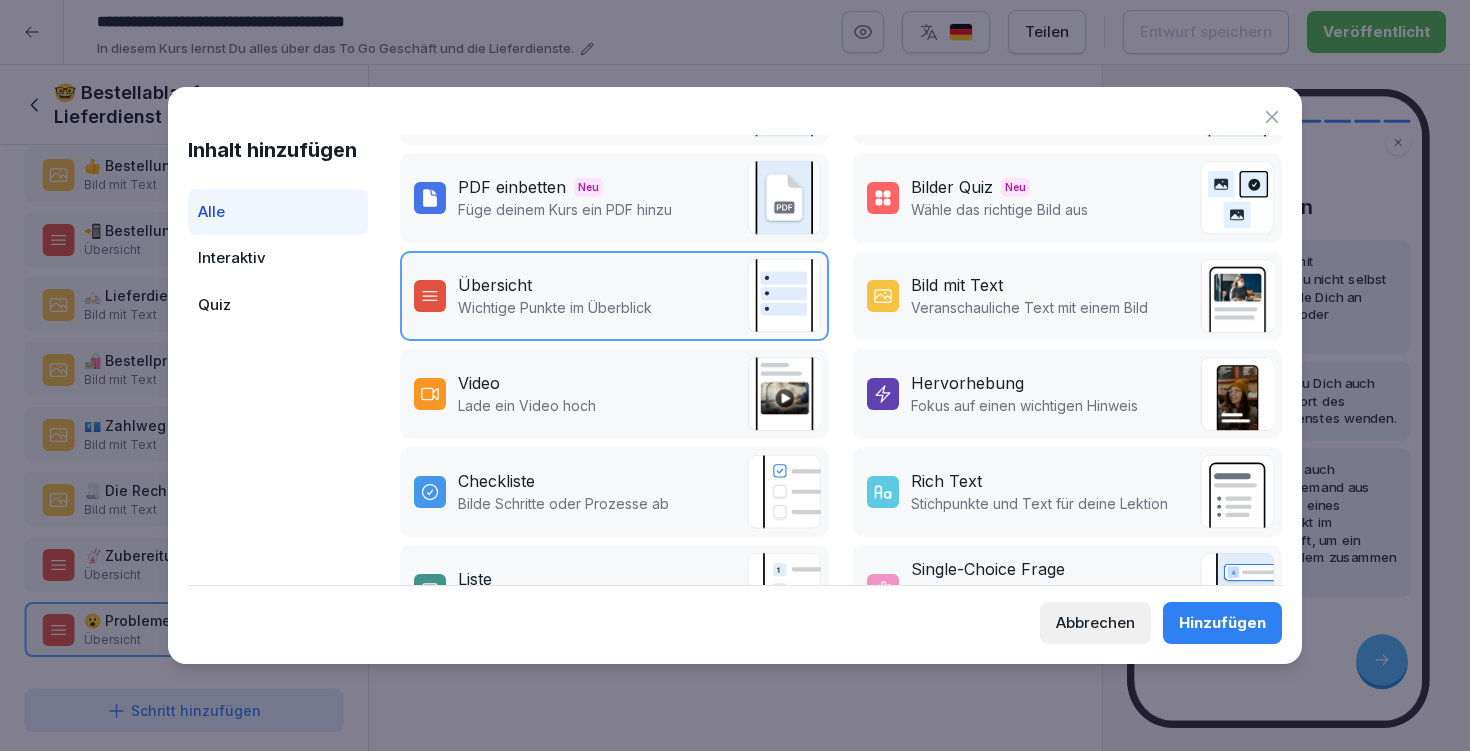 click on "Abbrechen" at bounding box center [1095, 623] 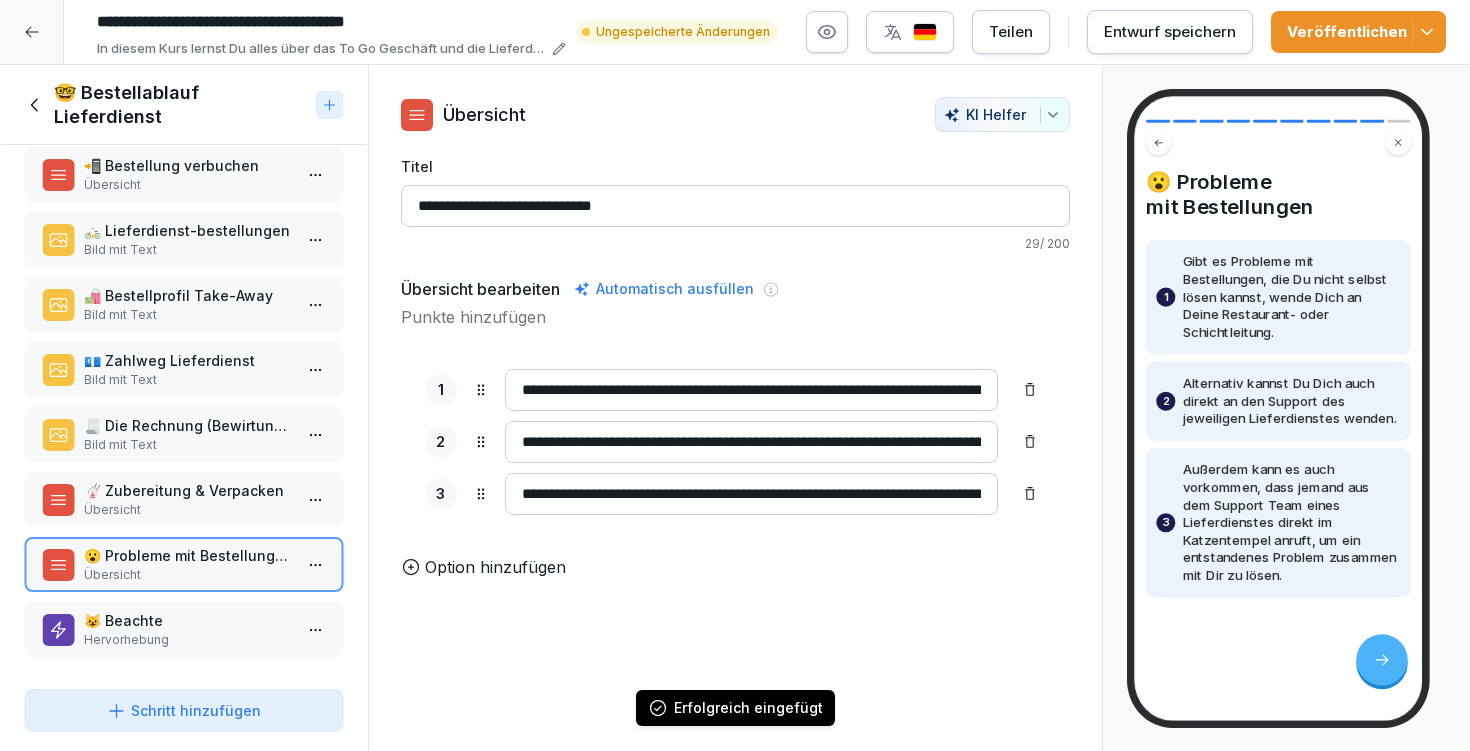 scroll, scrollTop: 152, scrollLeft: 0, axis: vertical 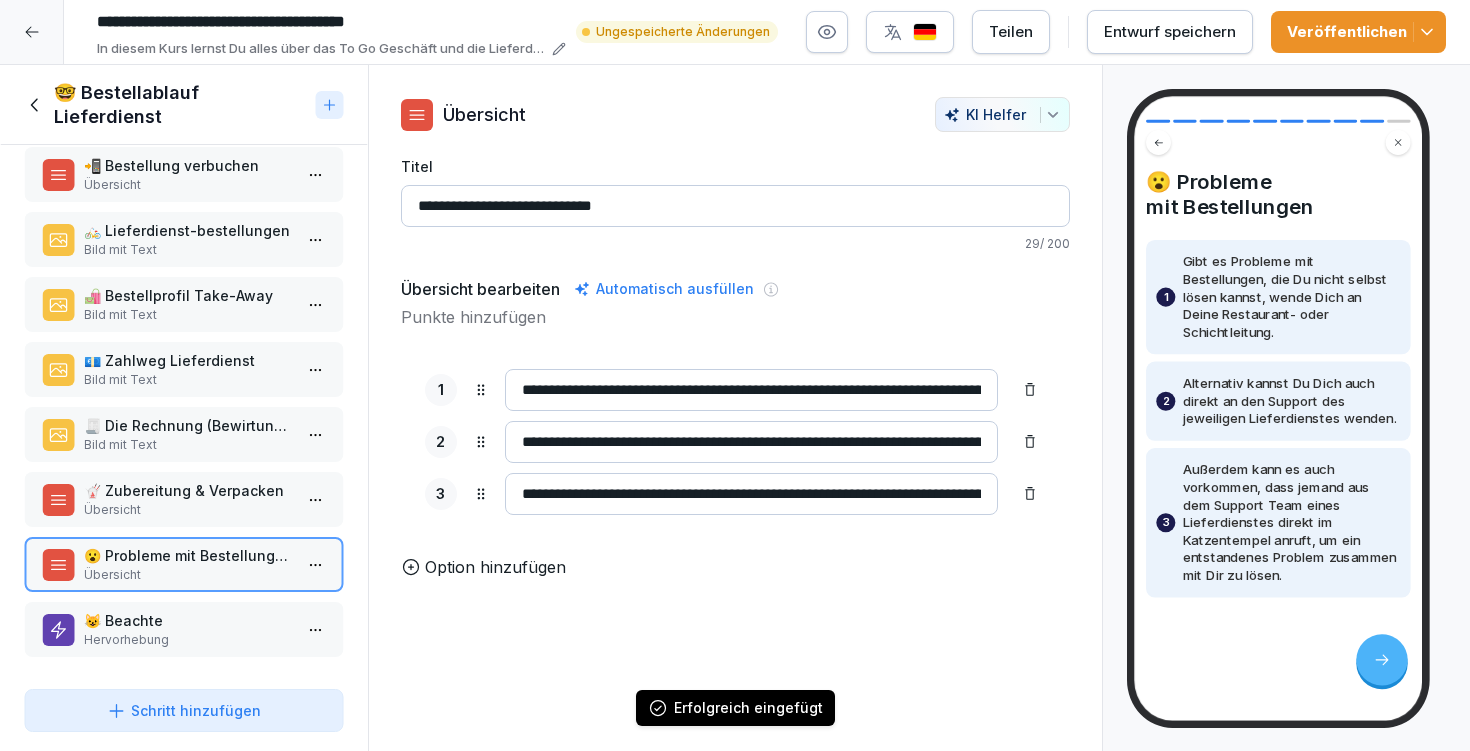 click on "Hervorhebung" at bounding box center (188, 640) 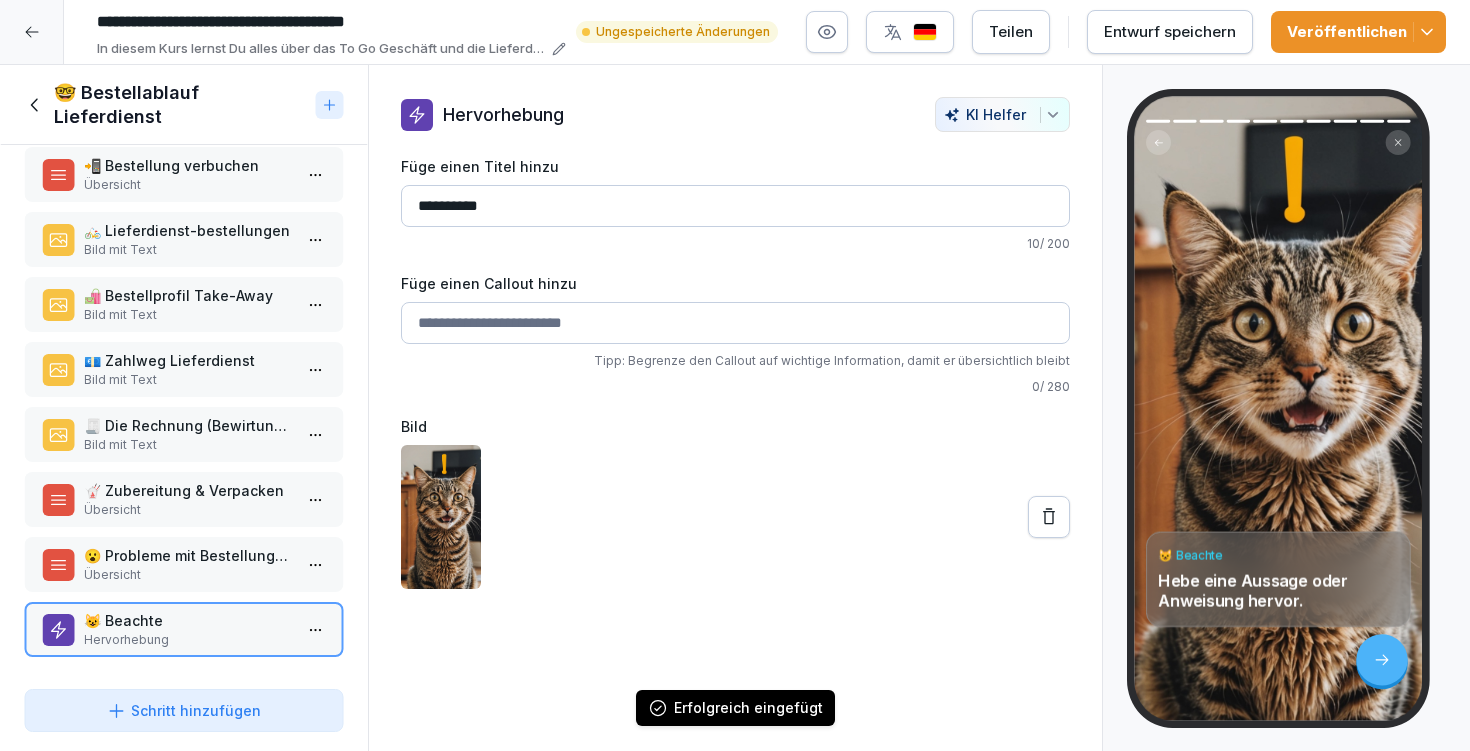 click on "Füge einen Callout hinzu" at bounding box center (735, 323) 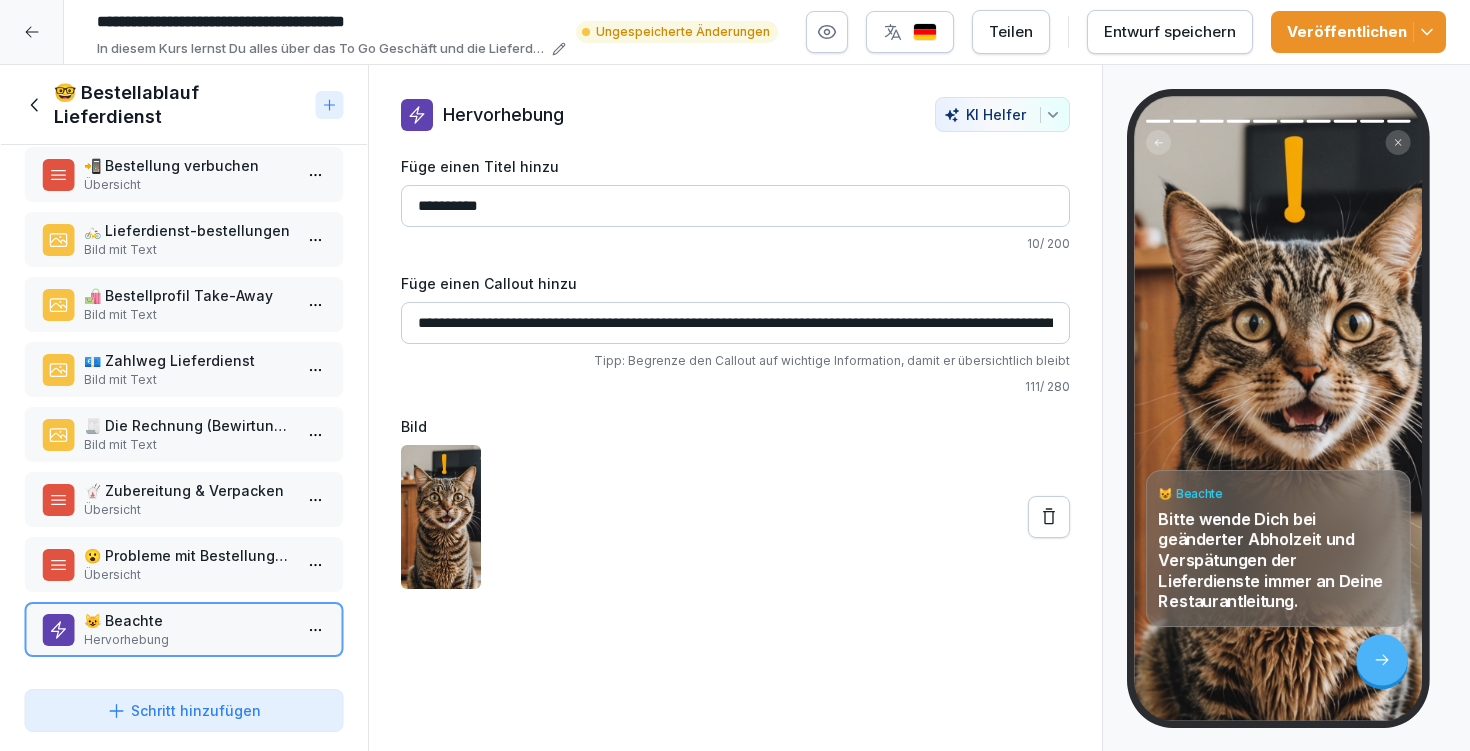click 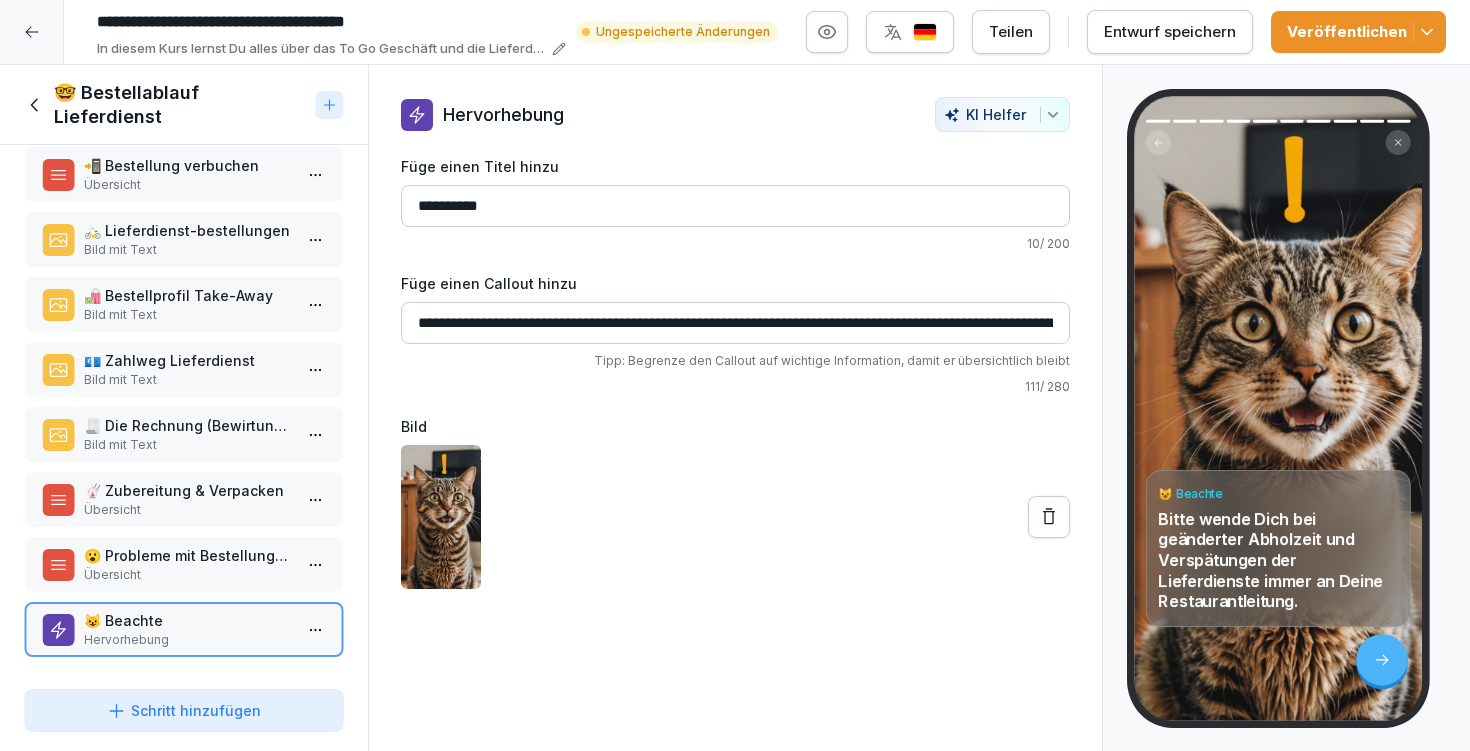 click on "**********" at bounding box center (735, 323) 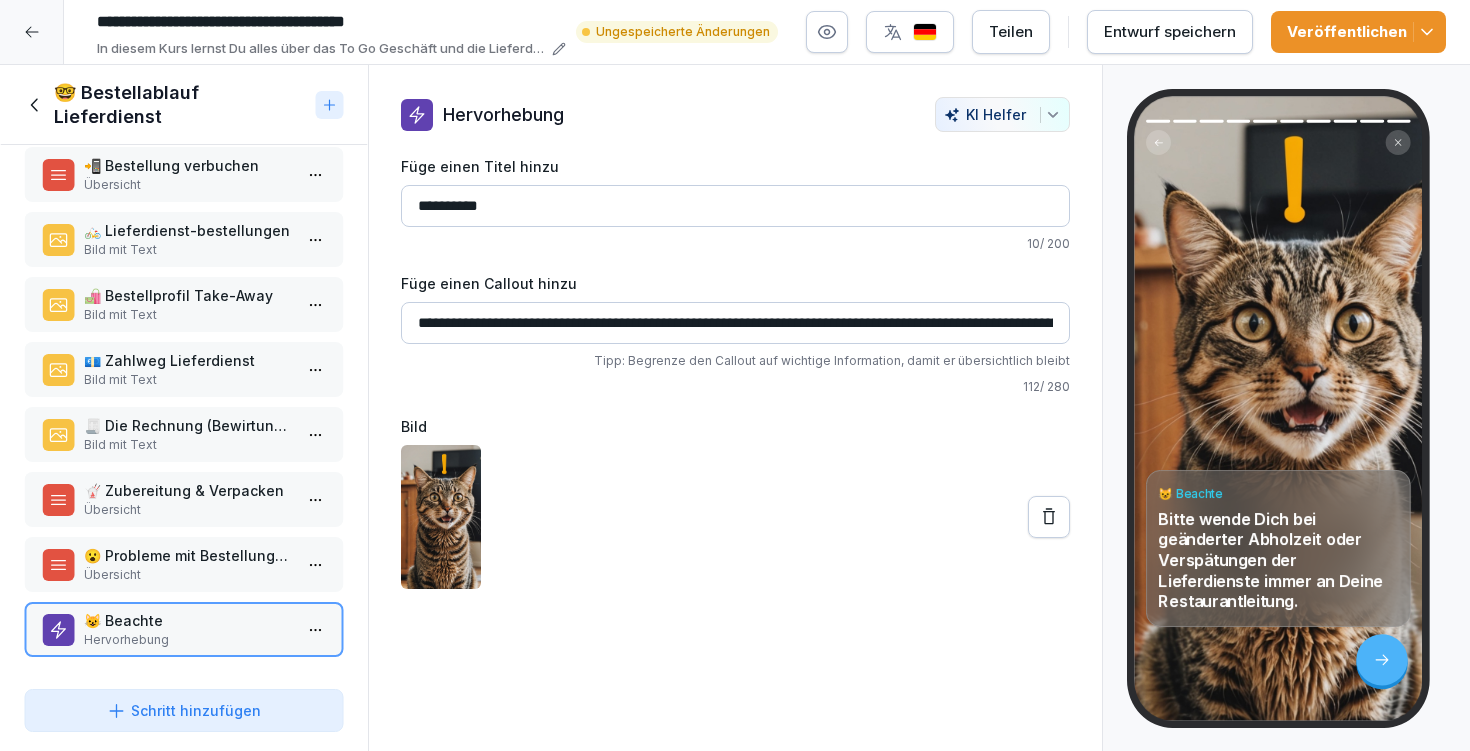 drag, startPoint x: 996, startPoint y: 320, endPoint x: 1078, endPoint y: 326, distance: 82.219215 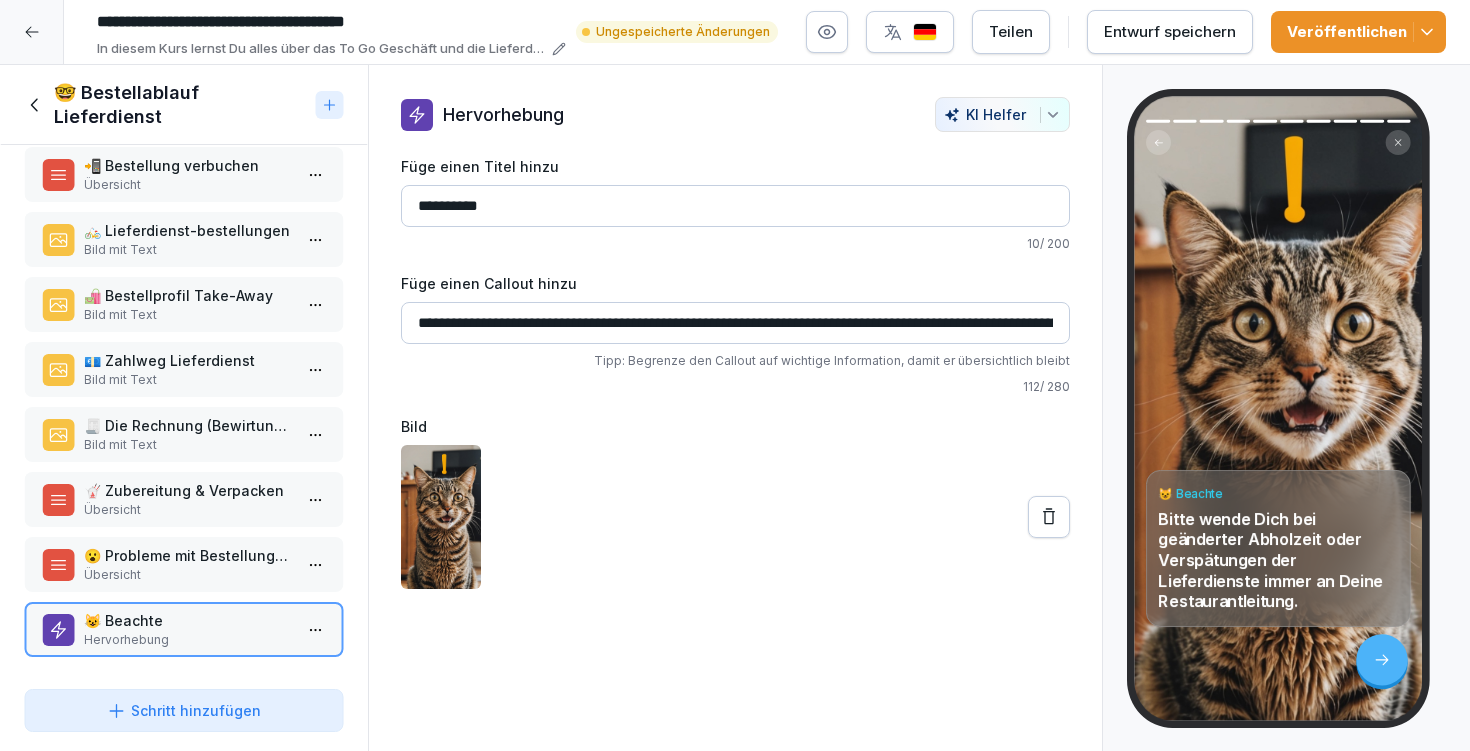 click on "**********" at bounding box center (735, 343) 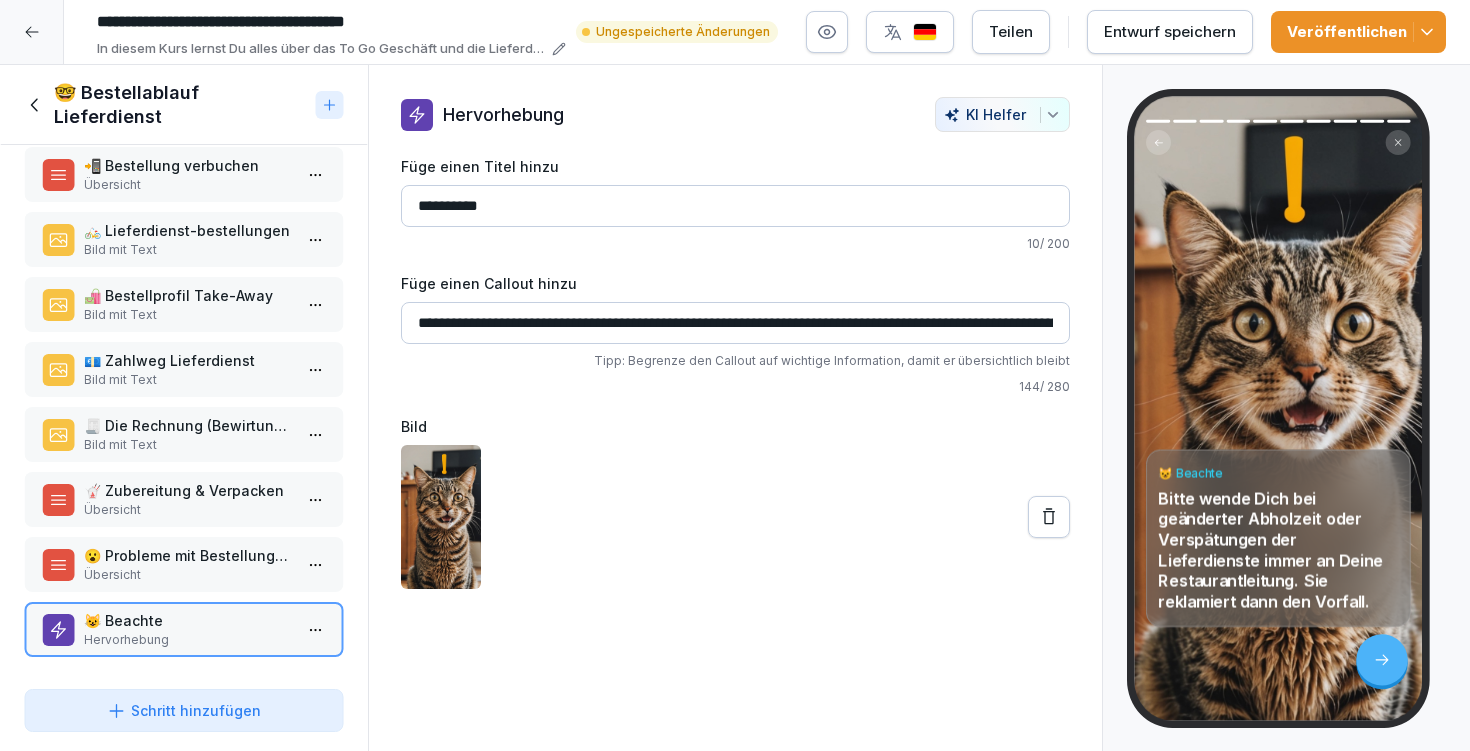 type on "**********" 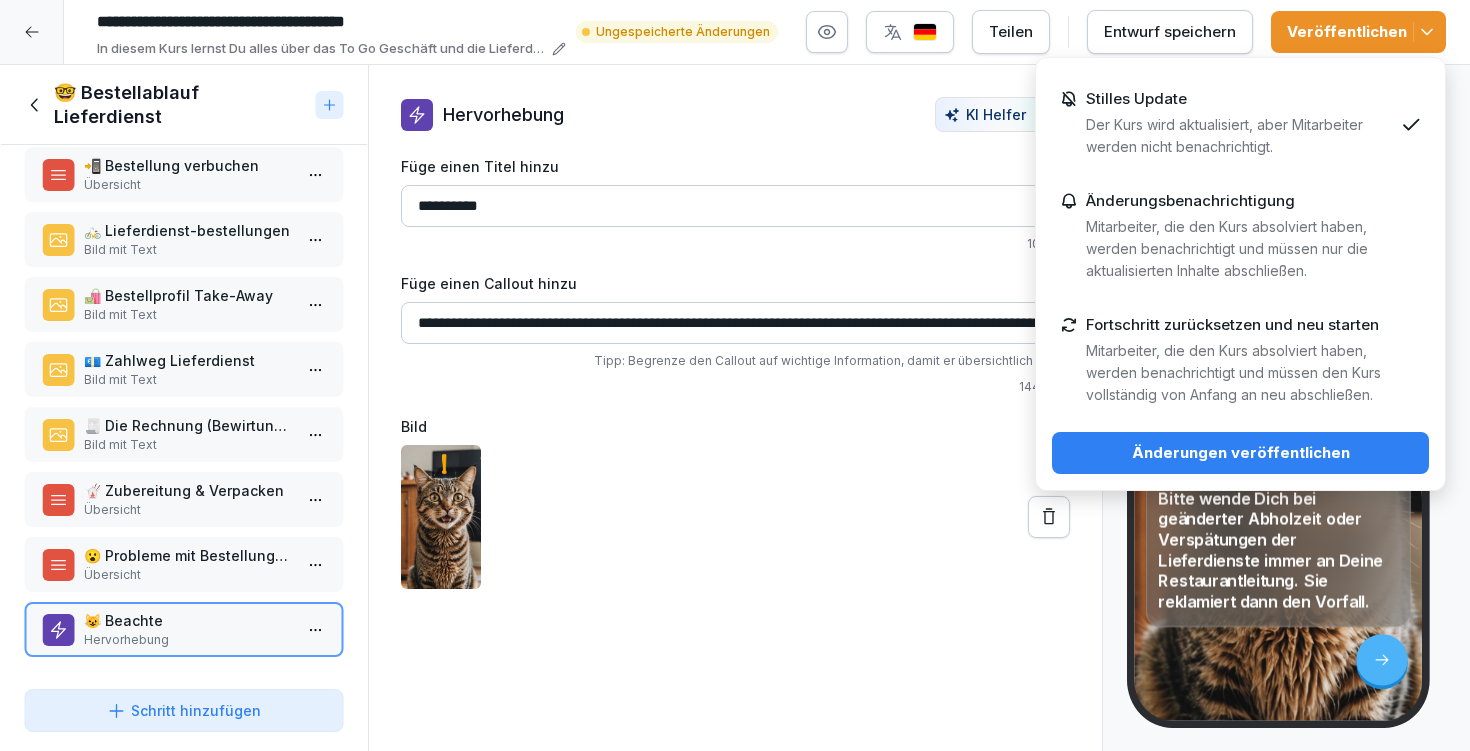 click on "Änderungsbenachrichtigung Mitarbeiter, die den Kurs absolviert haben, werden benachrichtigt und müssen nur die aktualisierten Inhalte abschließen." at bounding box center (1239, 237) 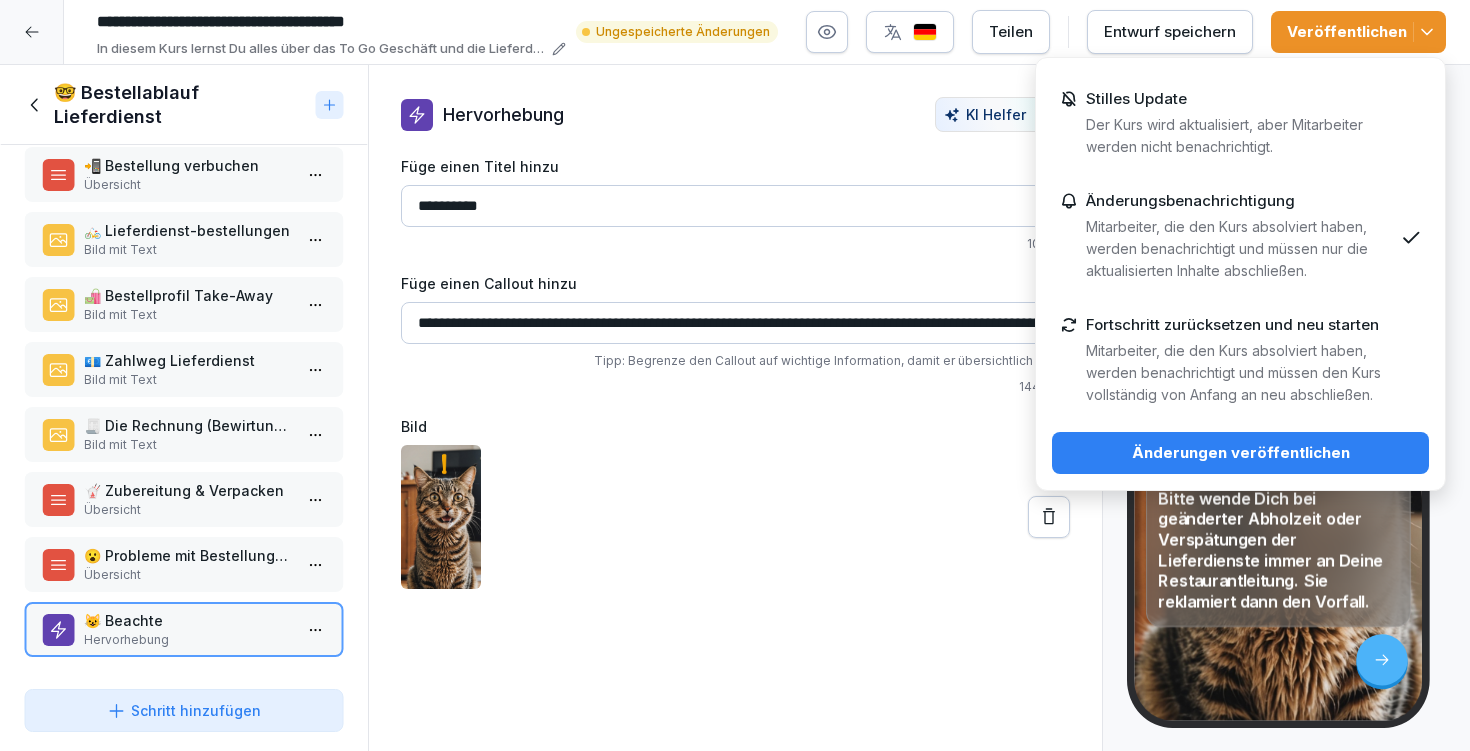 click on "Änderungen veröffentlichen" at bounding box center [1240, 453] 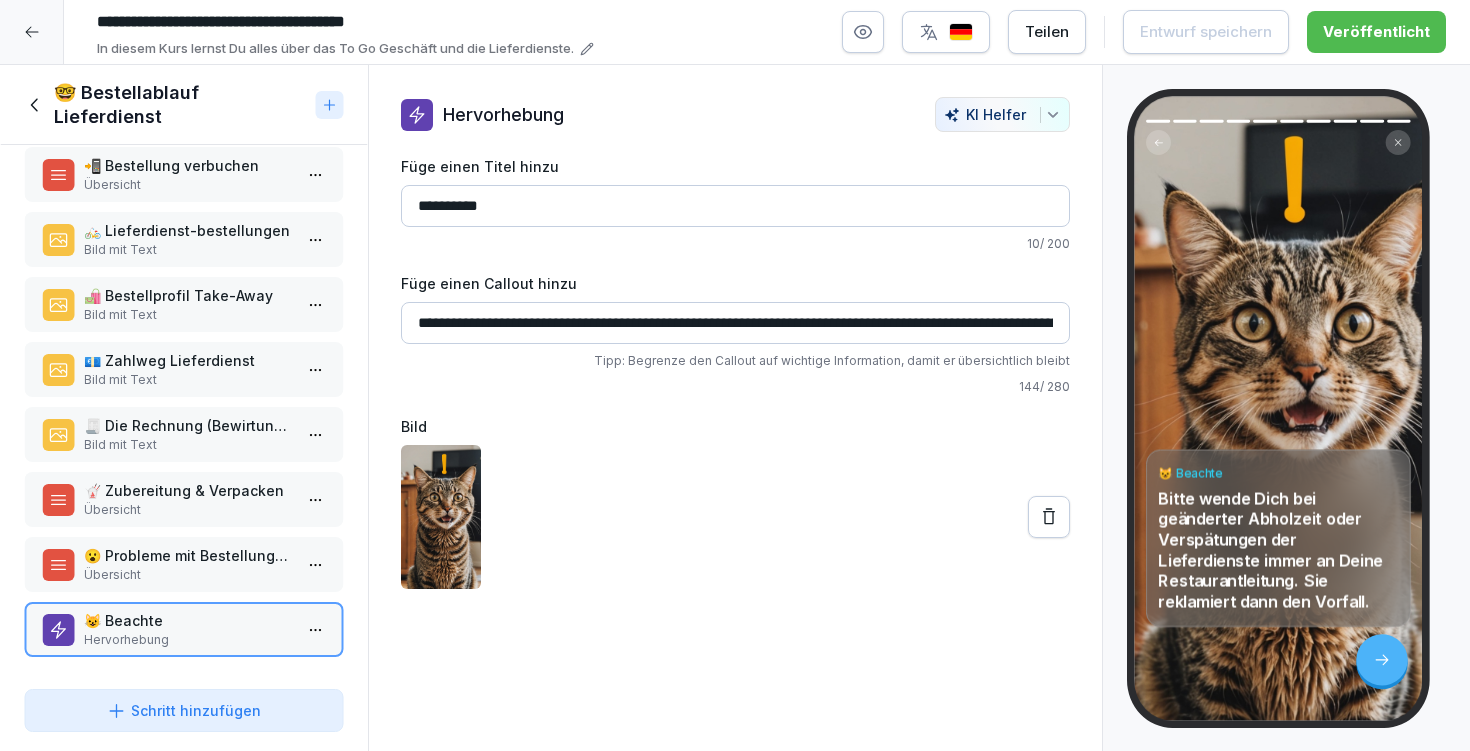 click 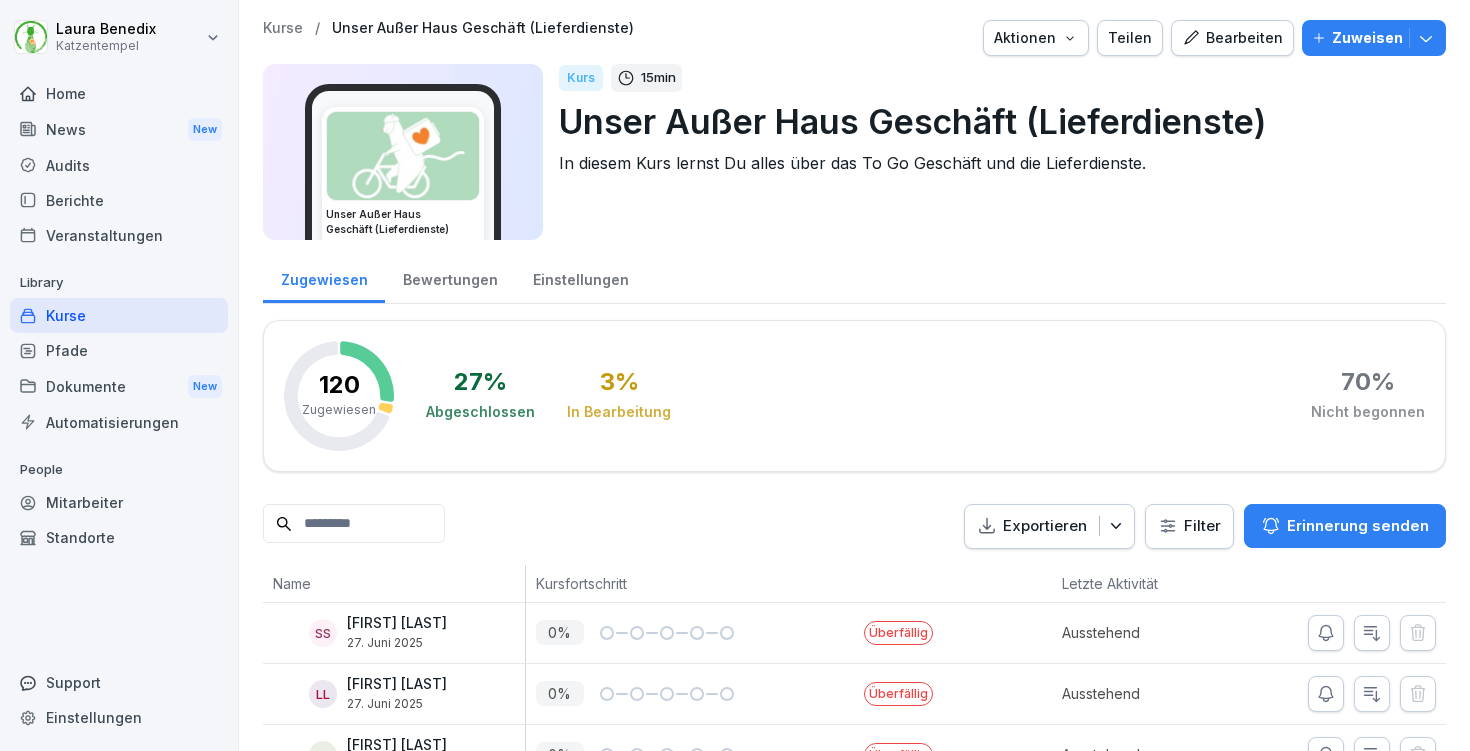 scroll, scrollTop: 0, scrollLeft: 0, axis: both 